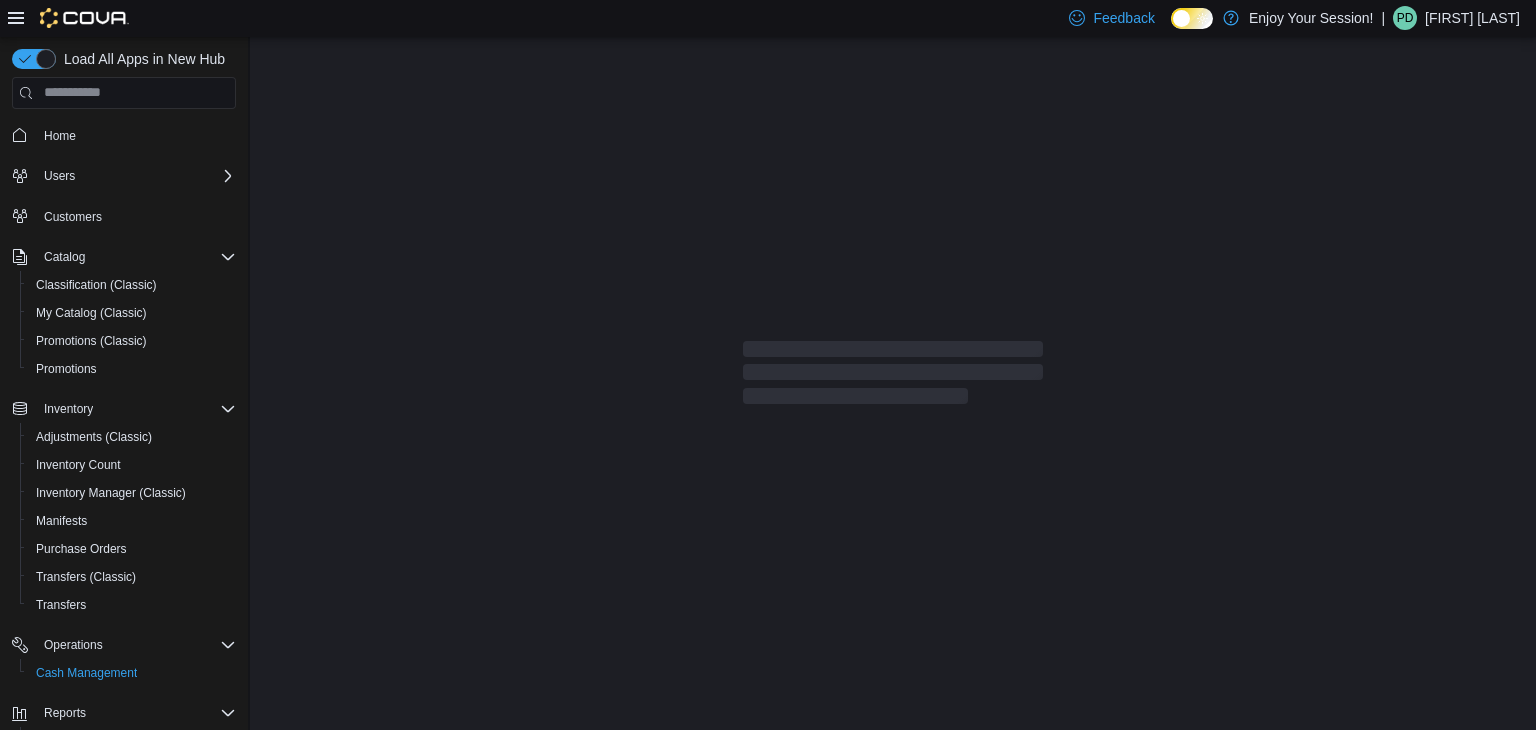 scroll, scrollTop: 0, scrollLeft: 0, axis: both 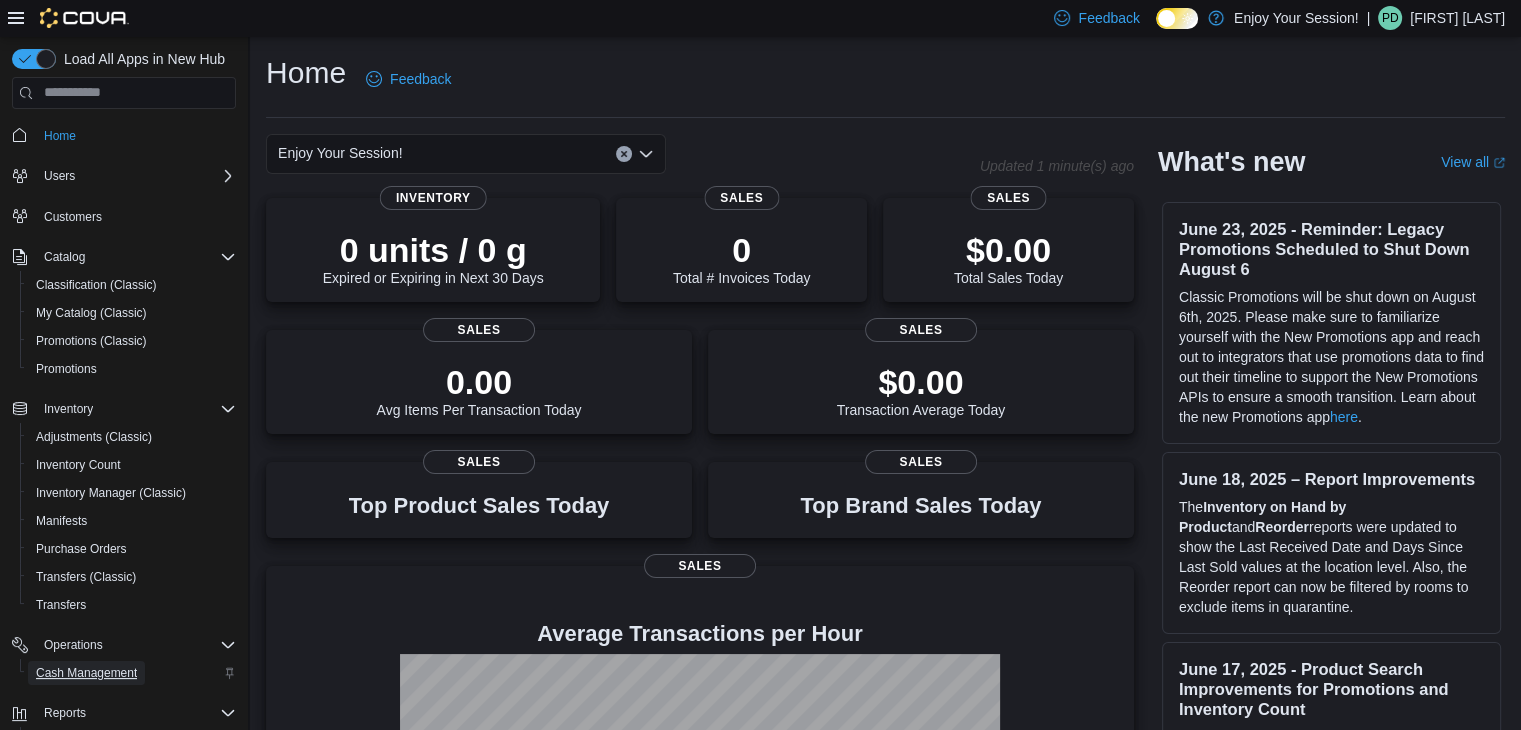 click on "Cash Management" at bounding box center [86, 673] 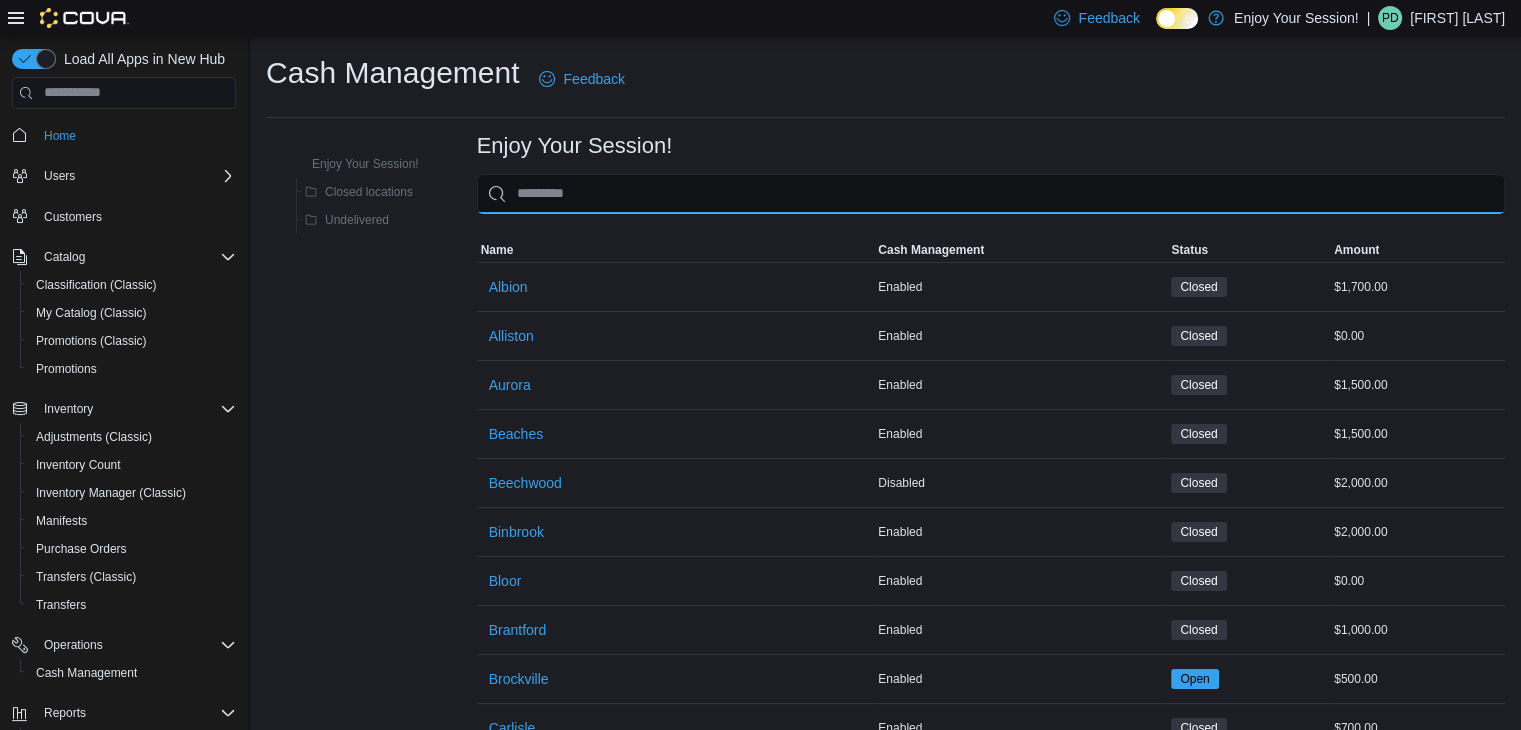 click at bounding box center [991, 194] 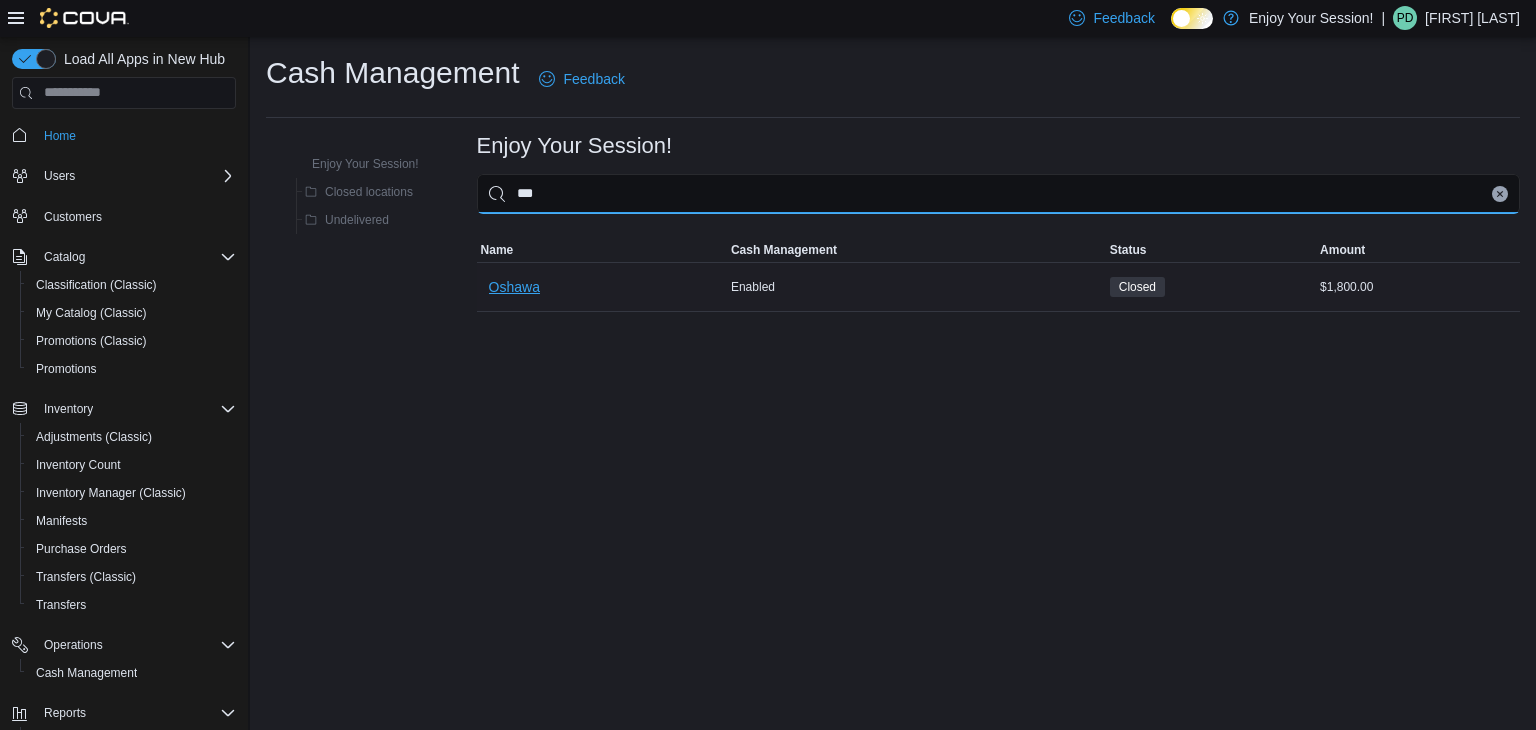 type on "***" 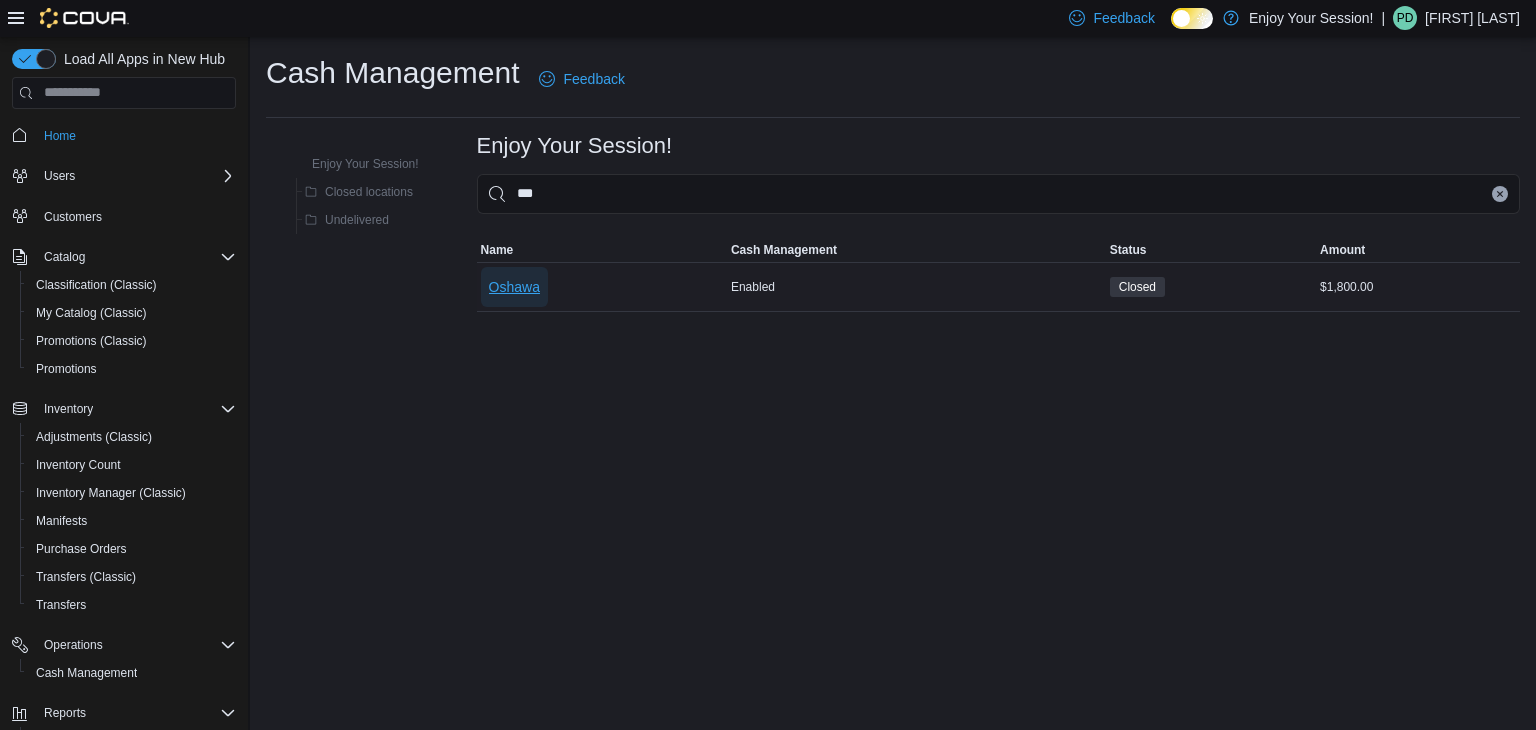 click on "Oshawa" at bounding box center [514, 287] 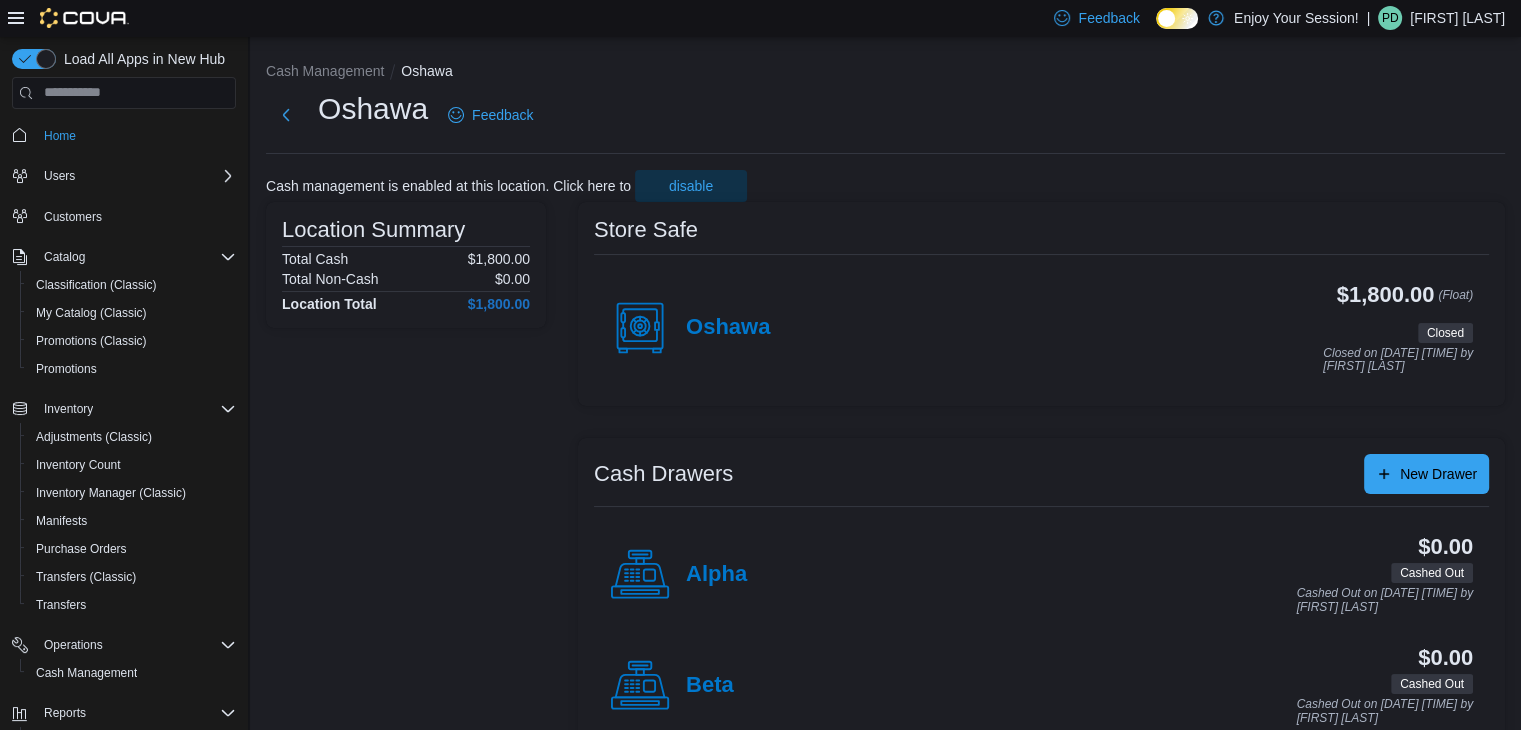 click on "Oshawa" at bounding box center [690, 328] 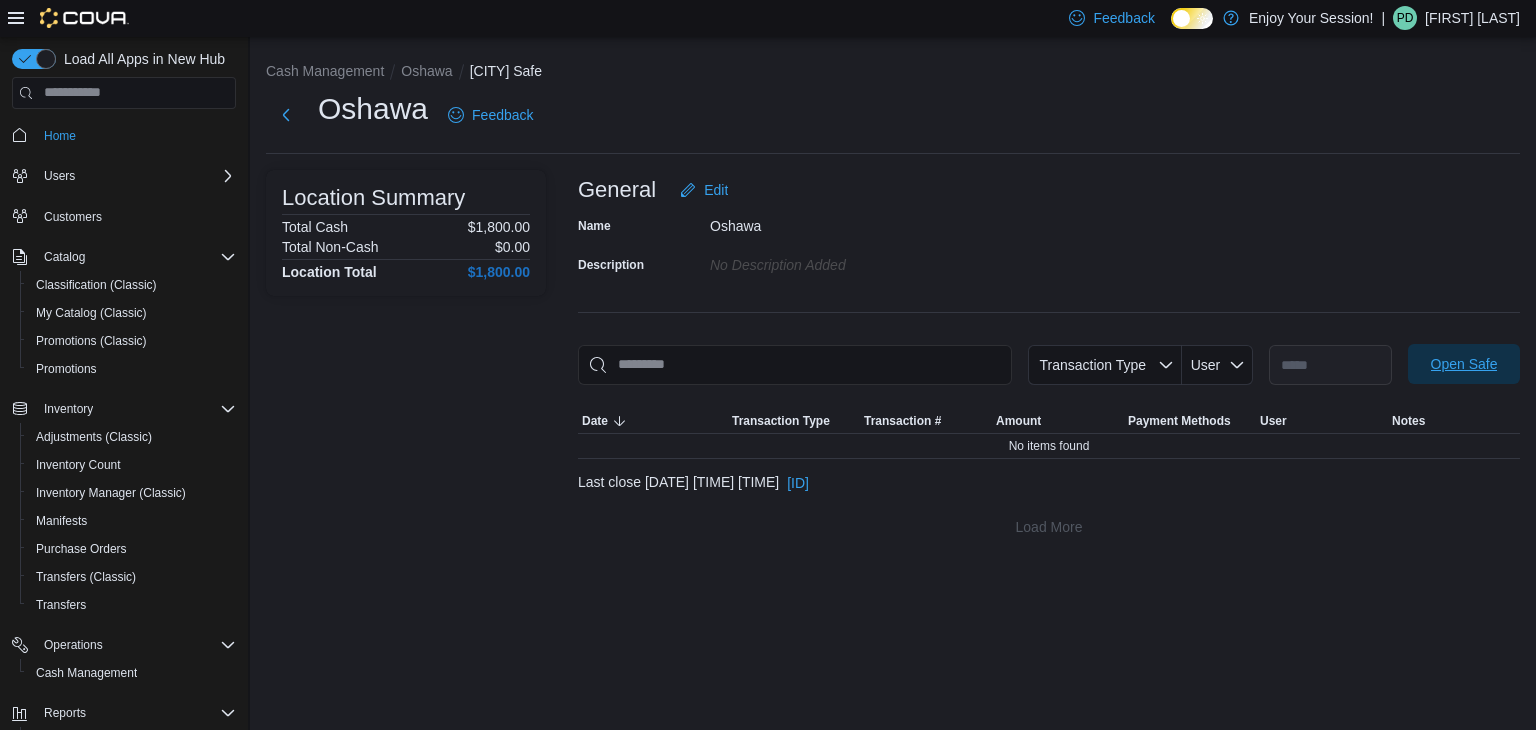 click on "Open Safe" at bounding box center [1464, 364] 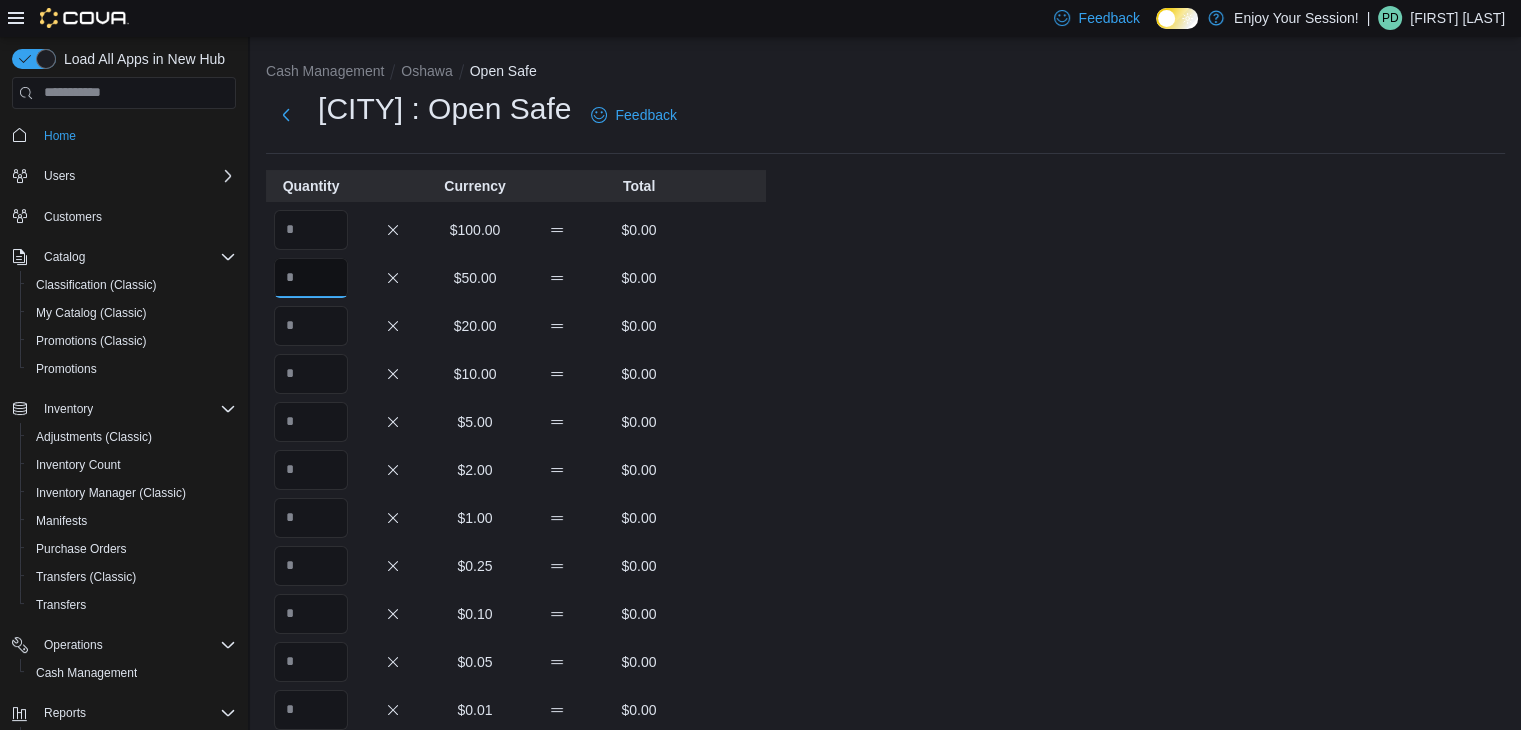 click at bounding box center [311, 278] 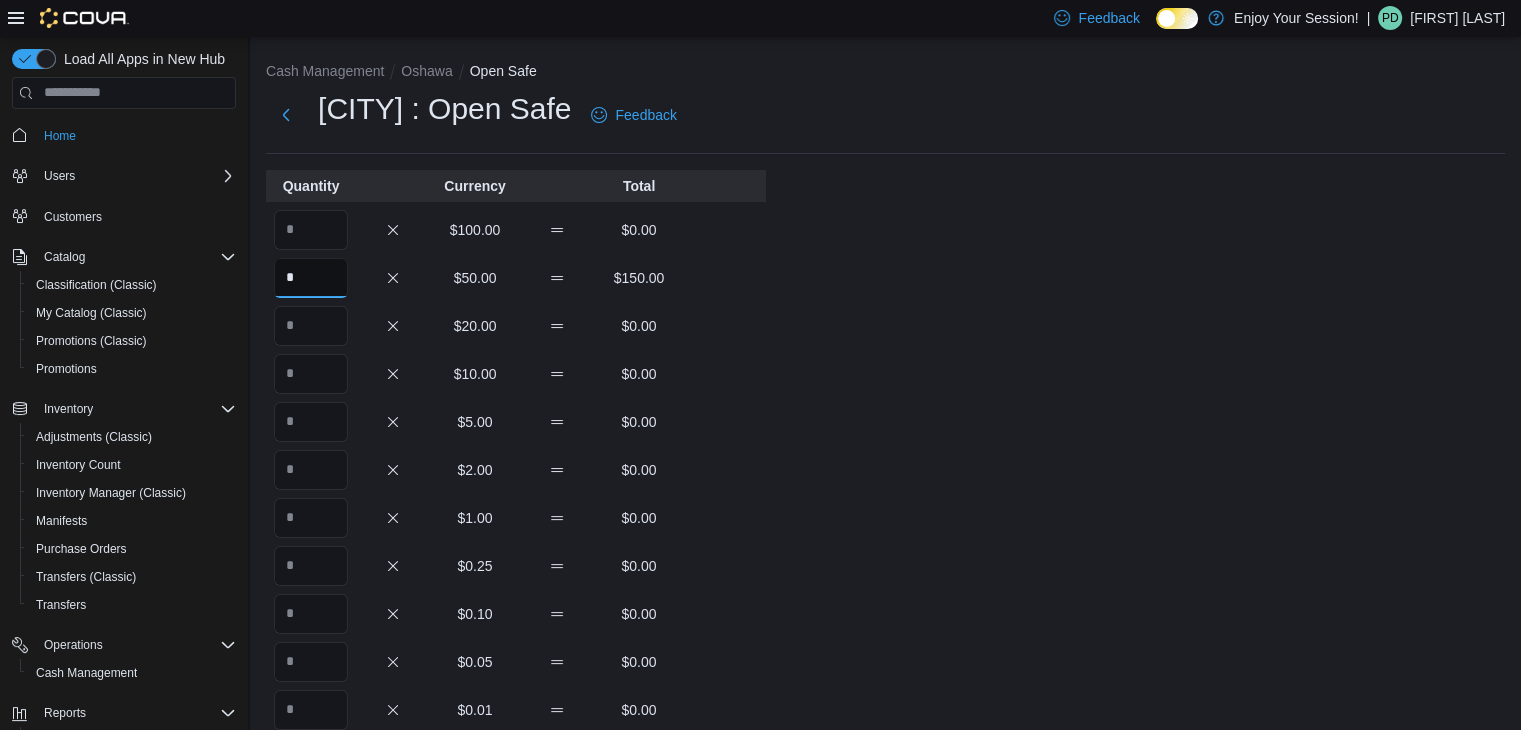 type on "*" 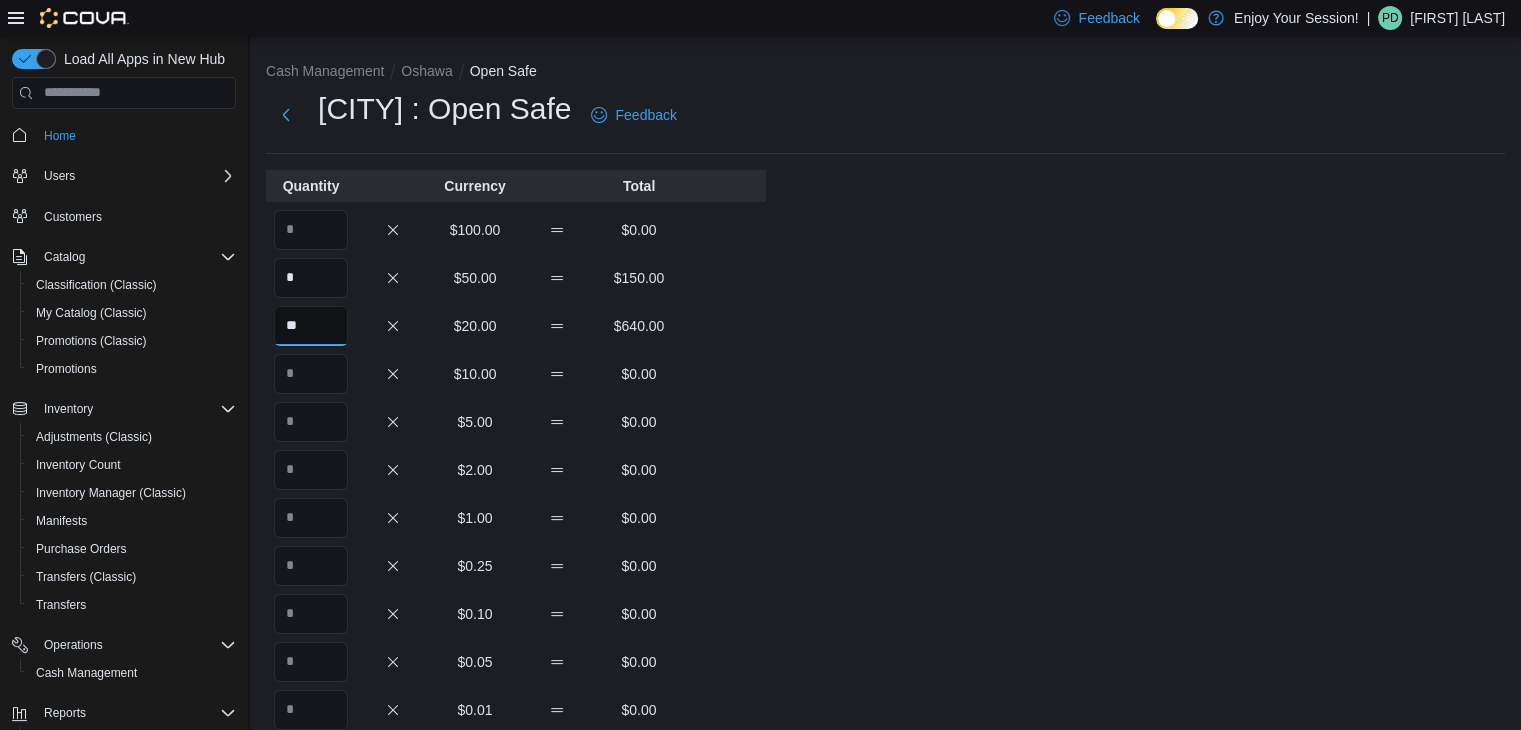 type on "**" 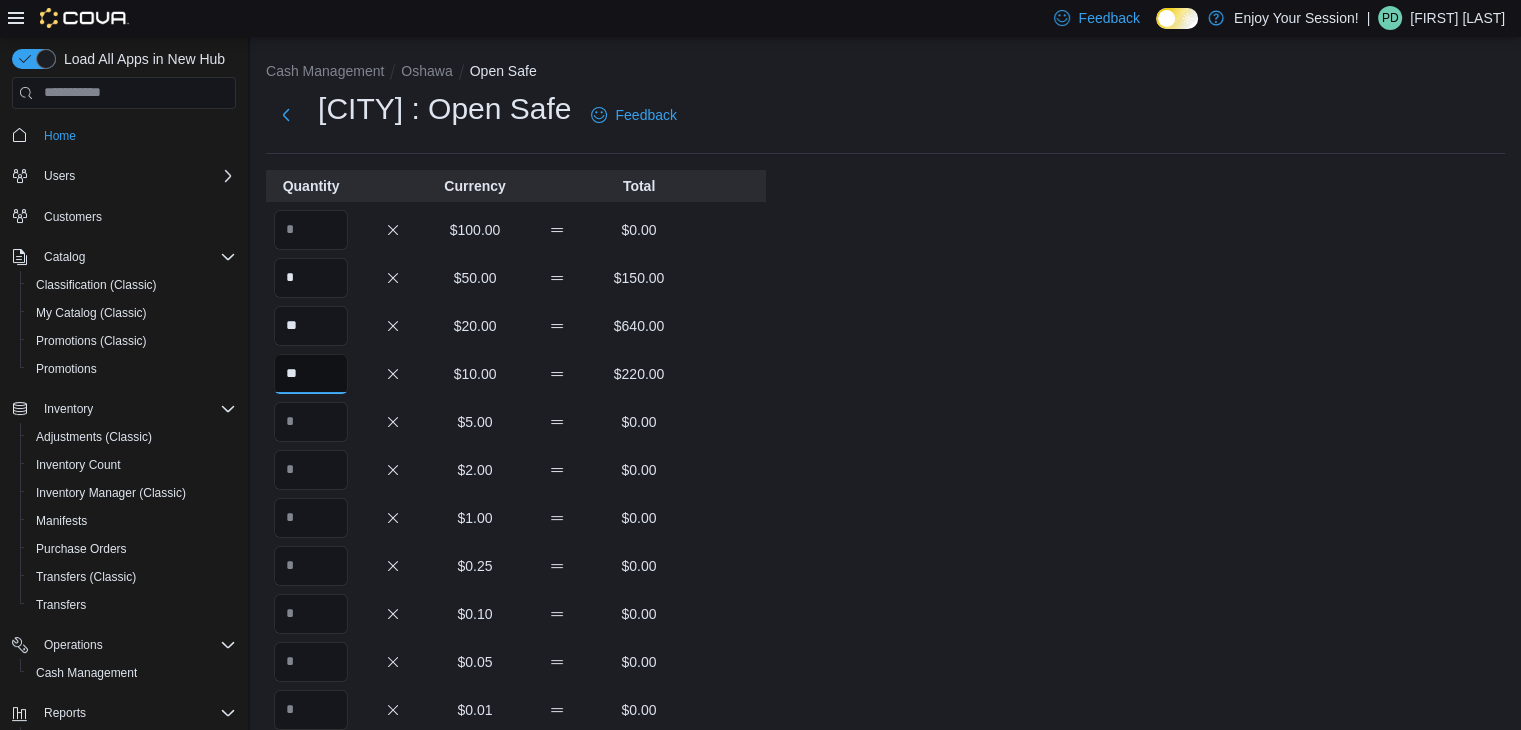 type on "**" 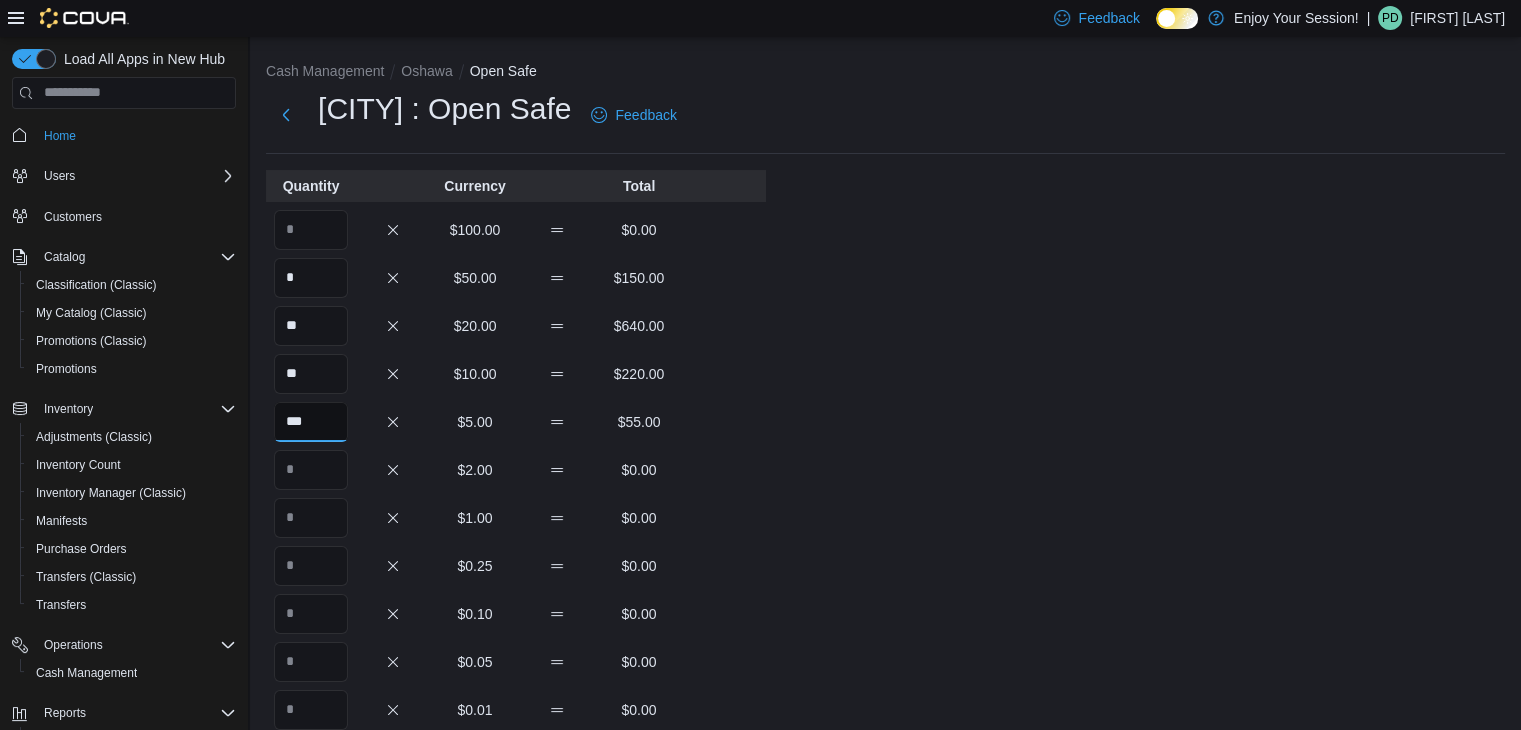 type on "***" 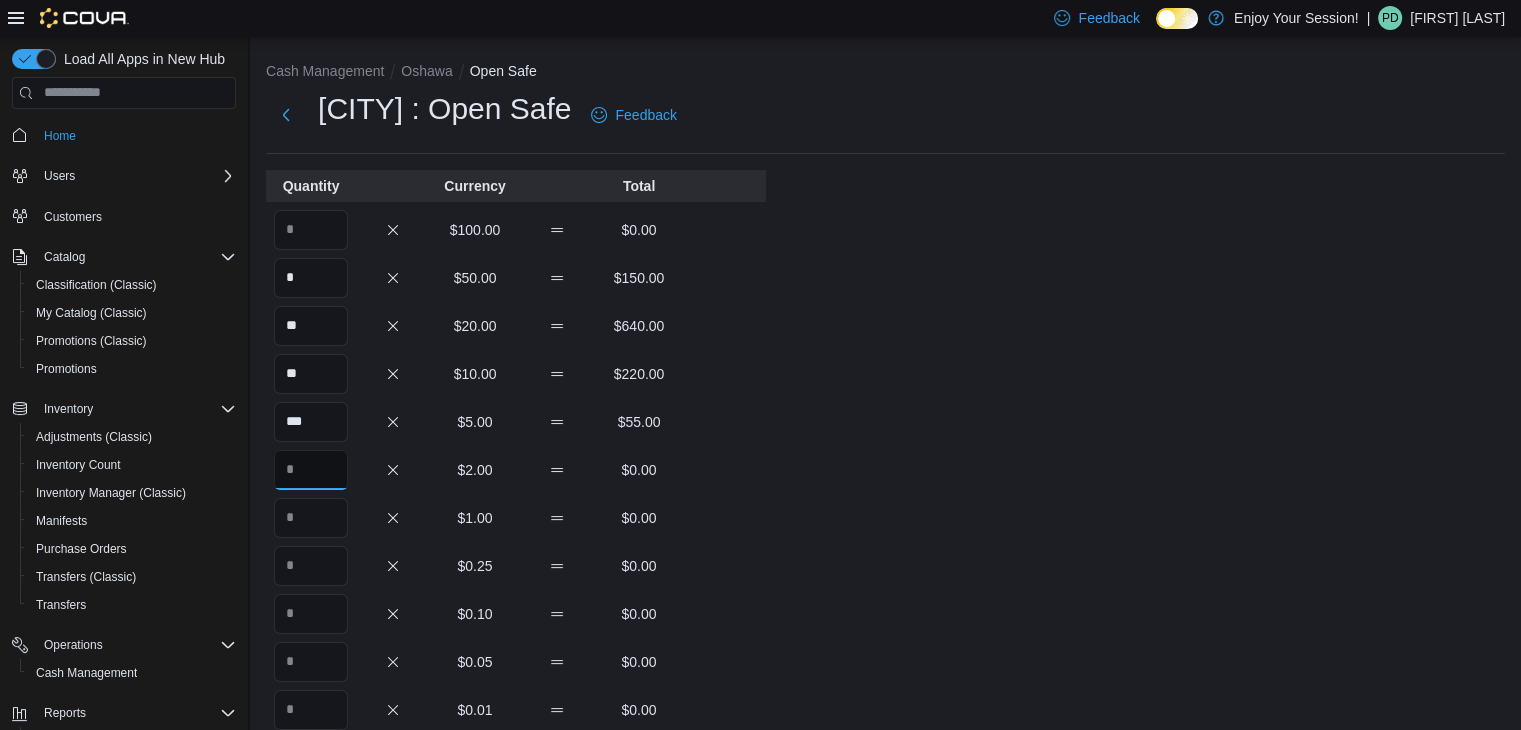 type on "*" 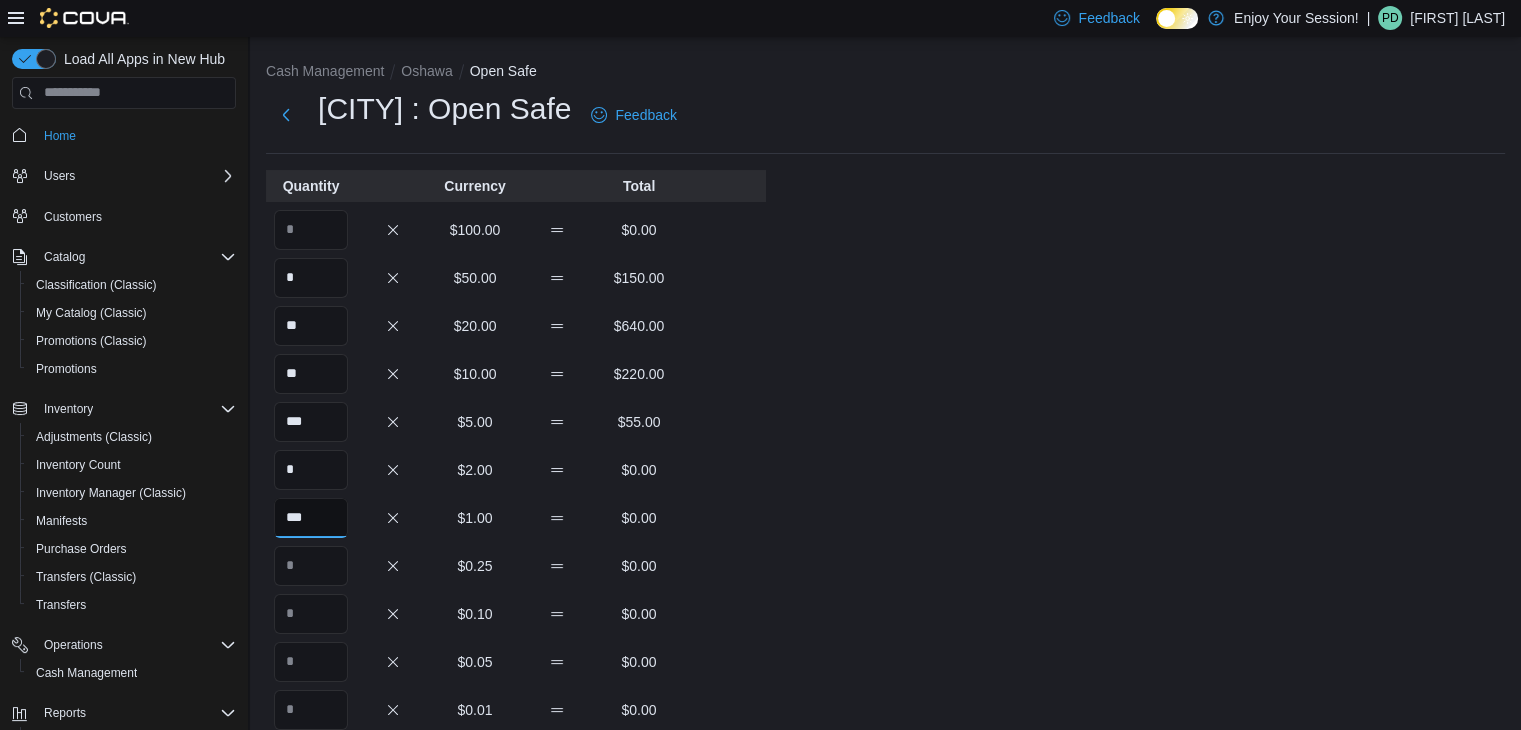 type on "***" 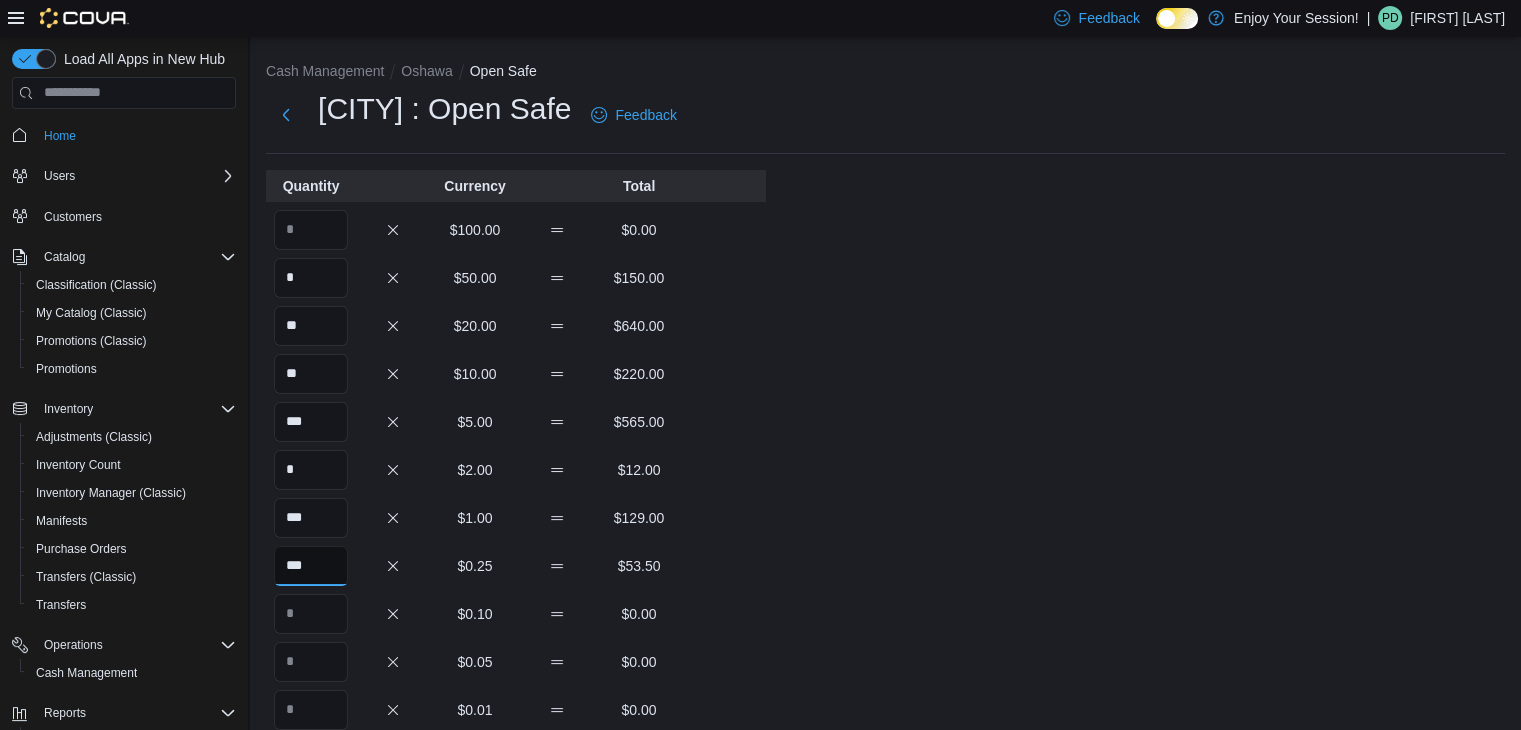 type on "***" 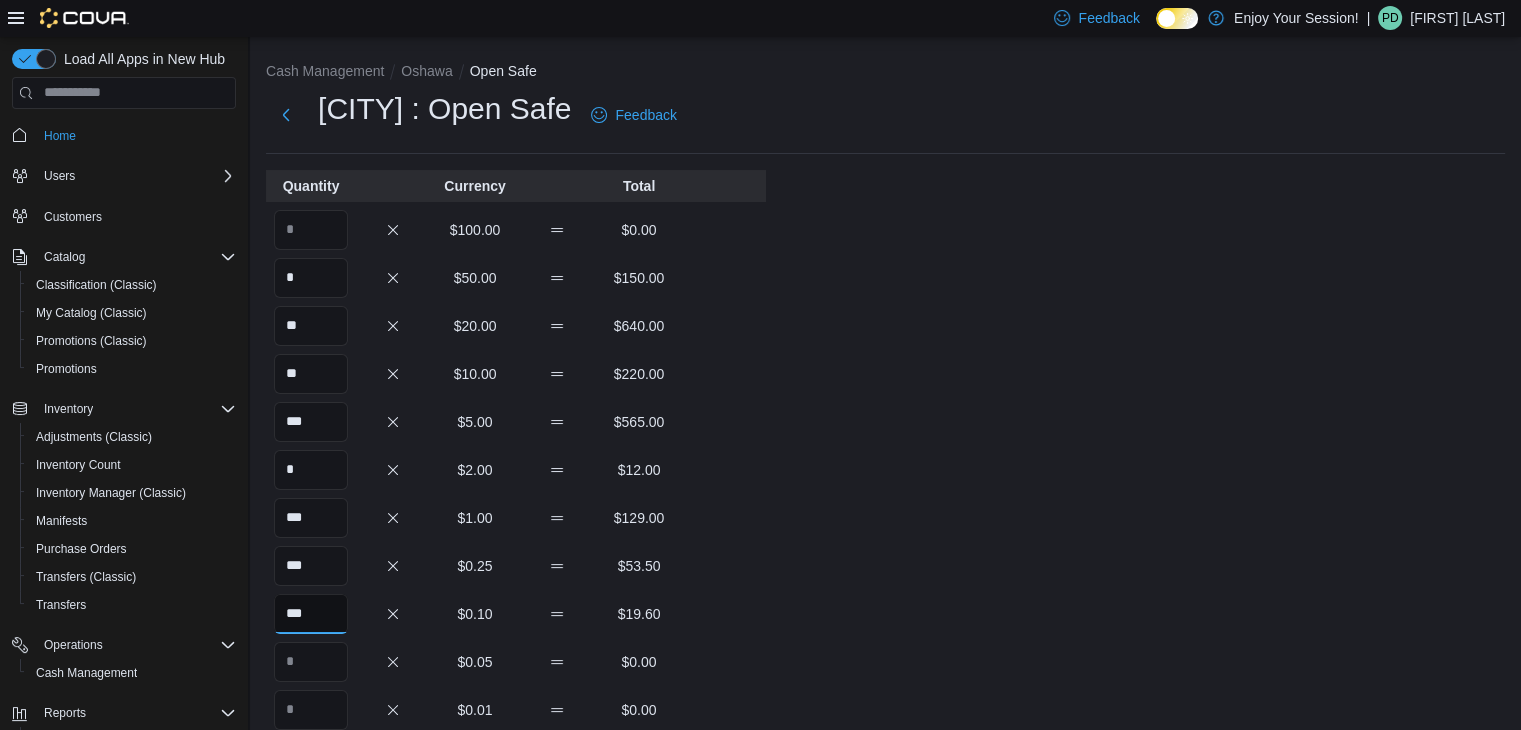 type on "***" 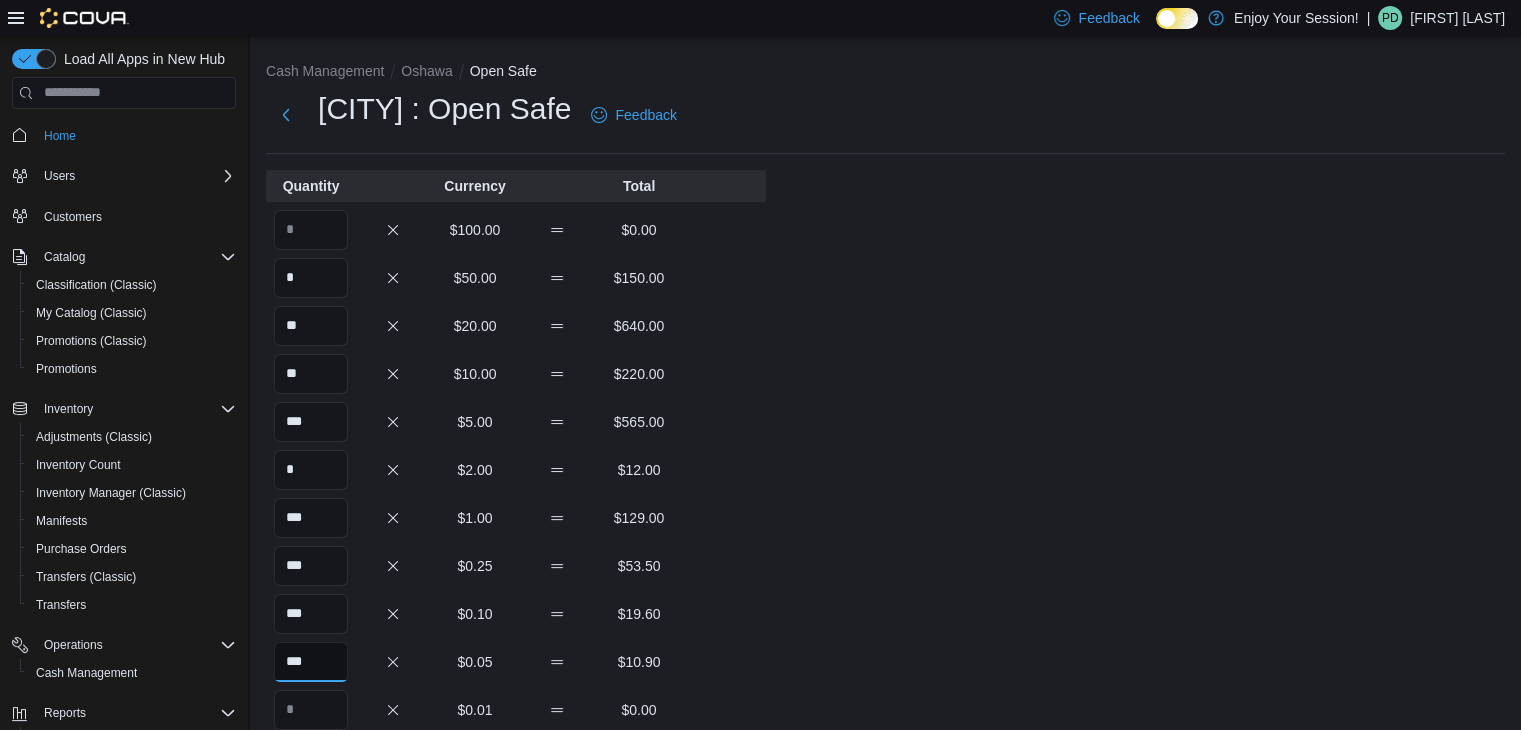 type on "***" 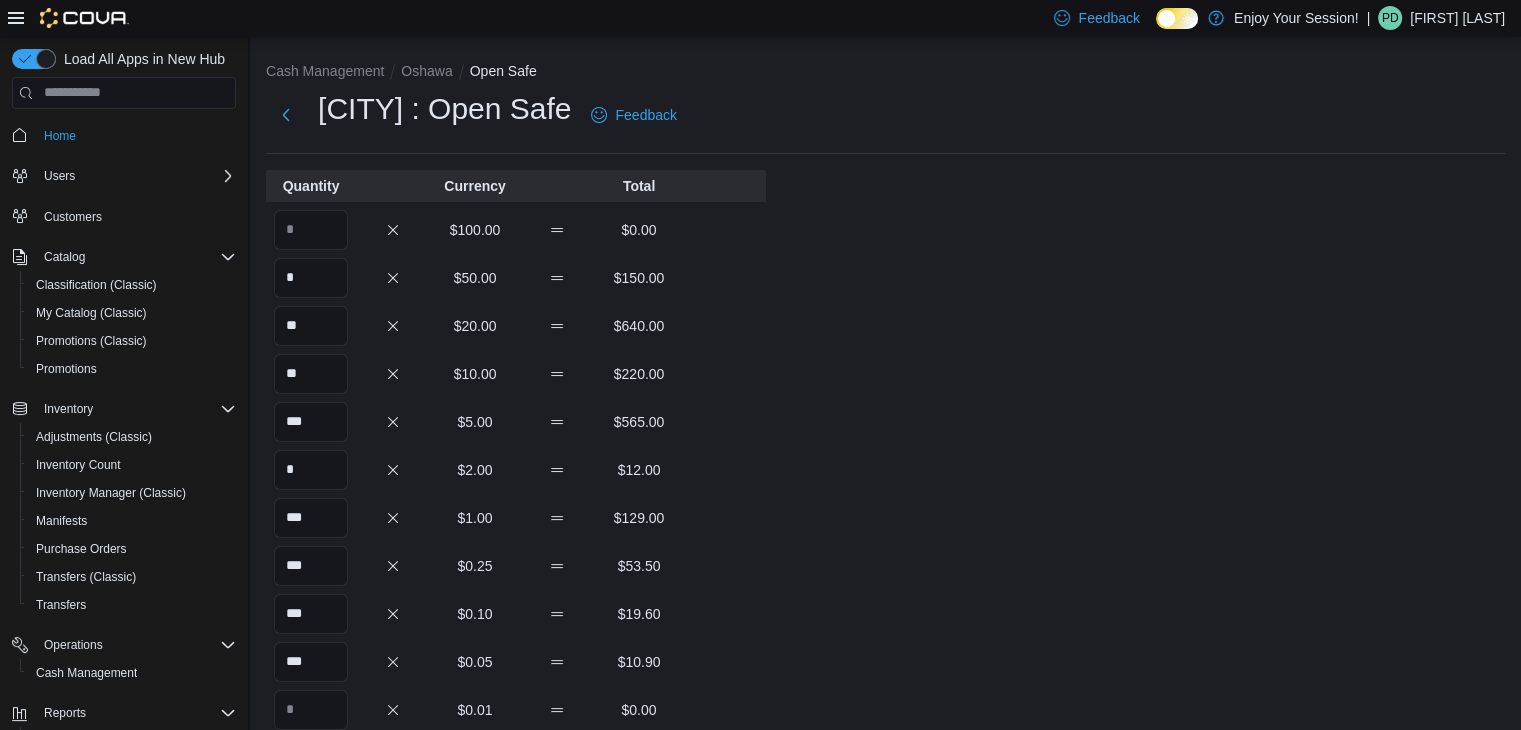 scroll, scrollTop: 350, scrollLeft: 0, axis: vertical 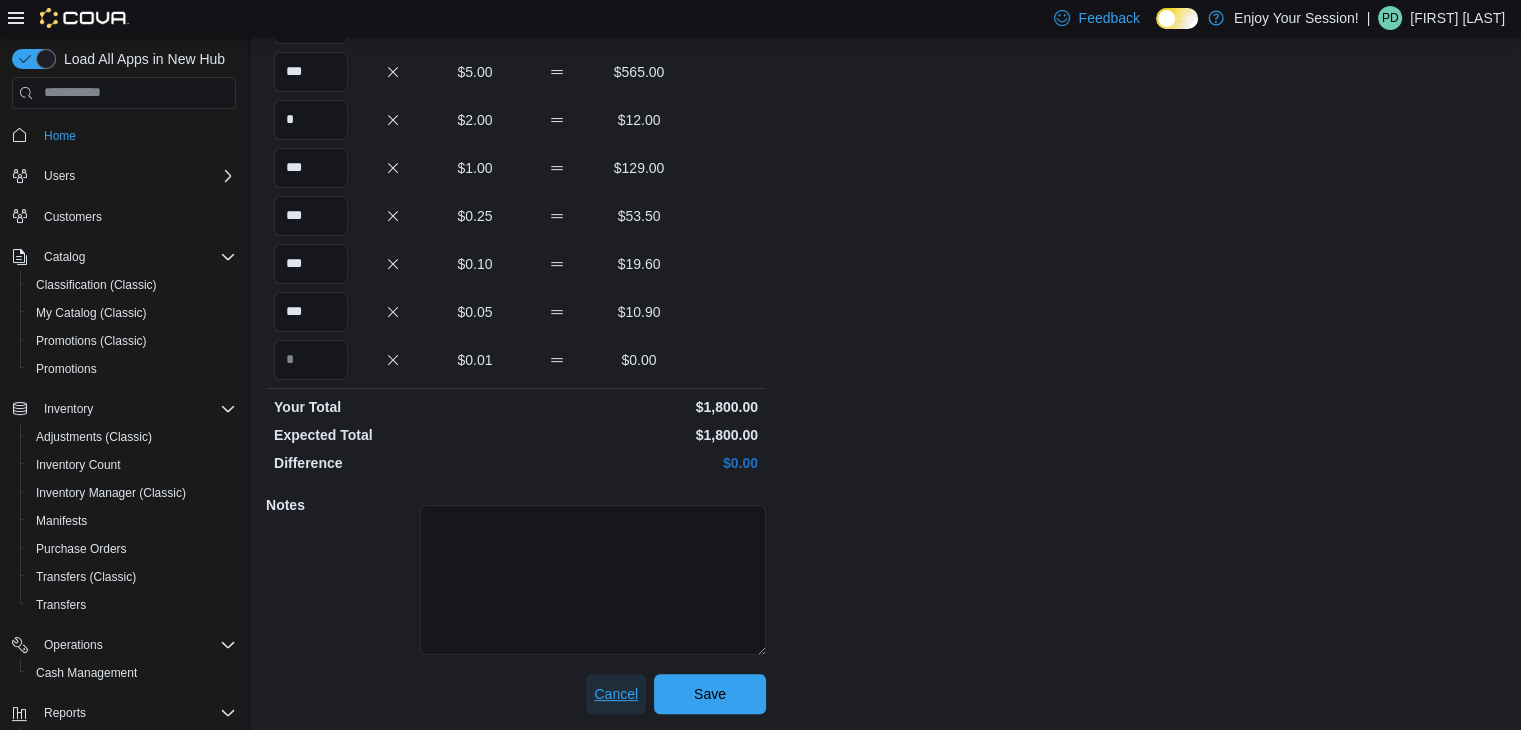 type 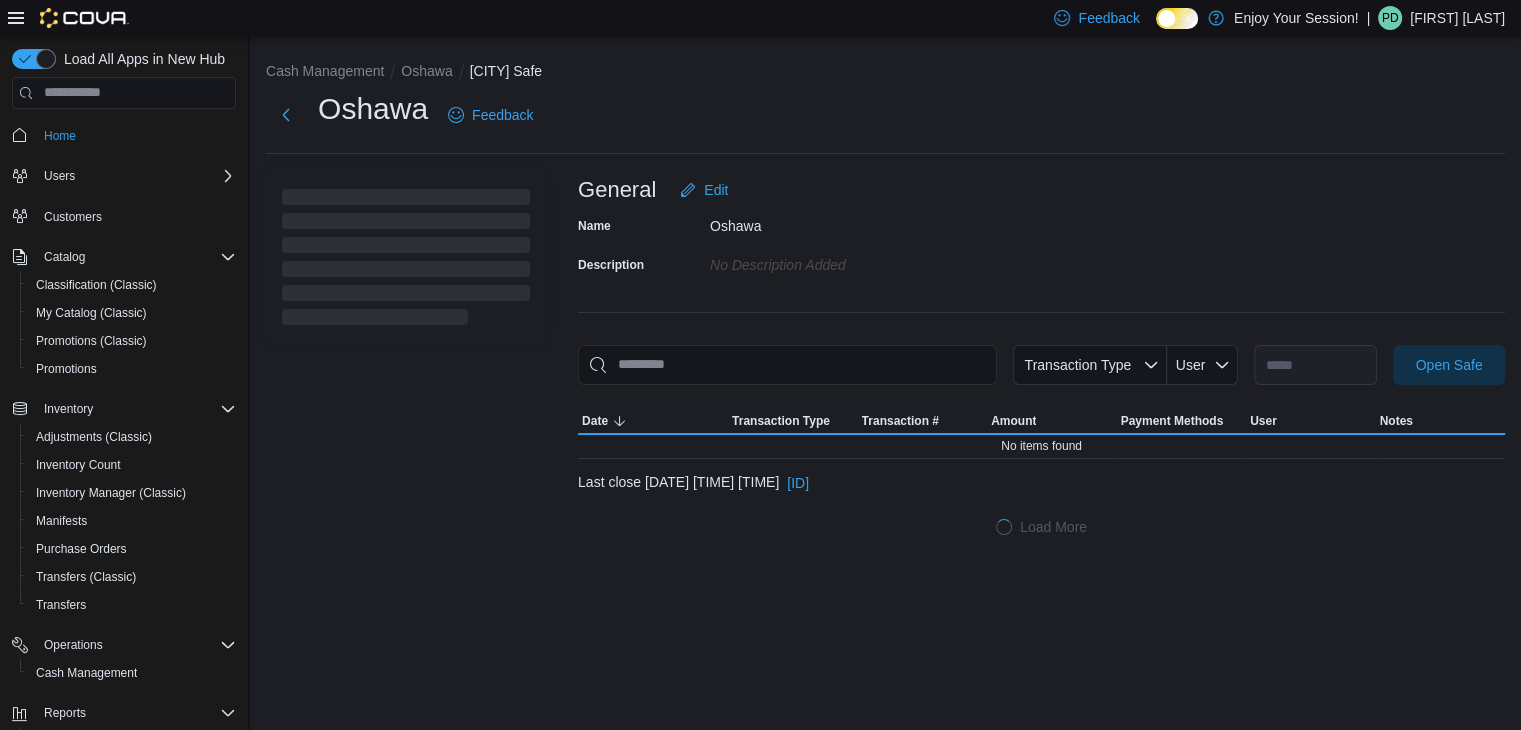 scroll, scrollTop: 0, scrollLeft: 0, axis: both 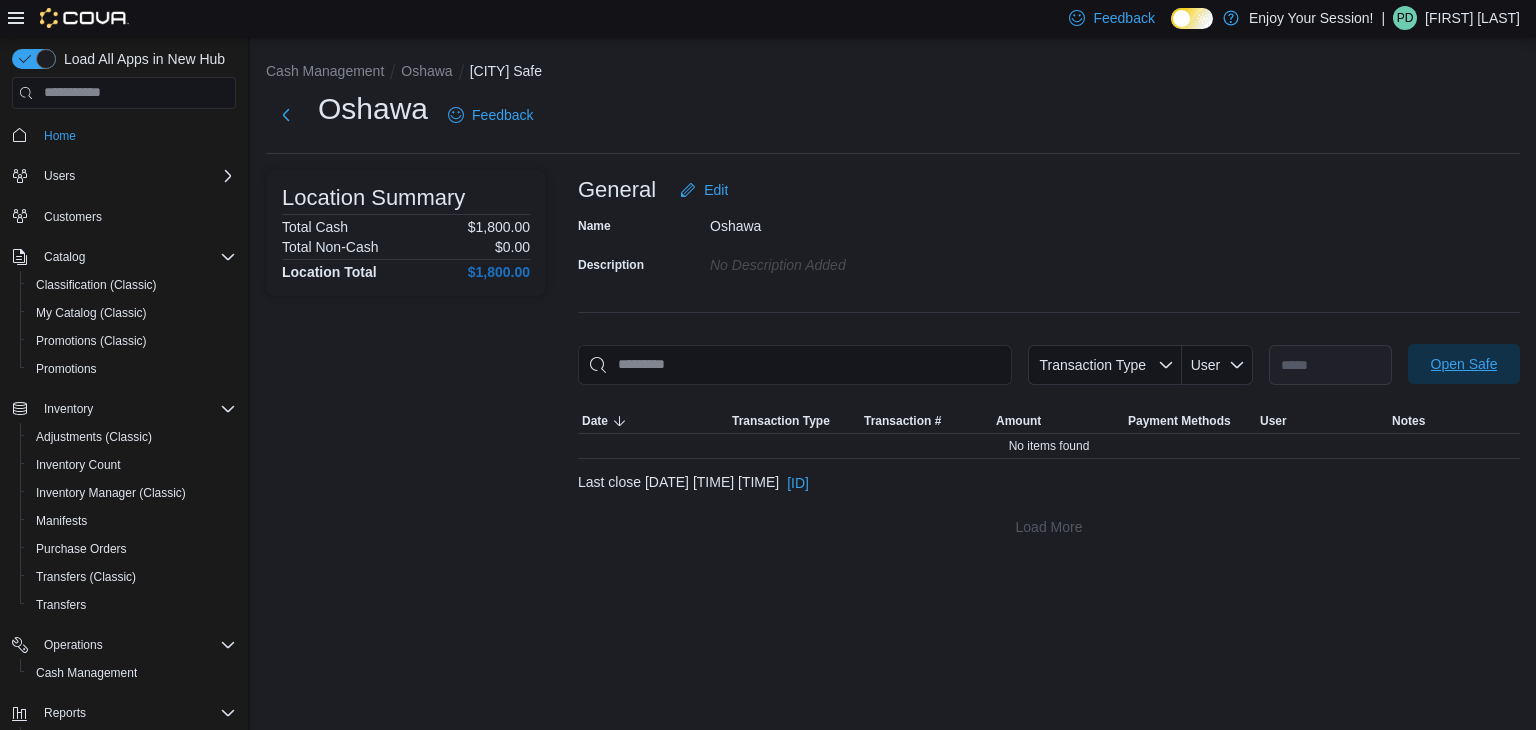 click on "Open Safe" at bounding box center (1464, 364) 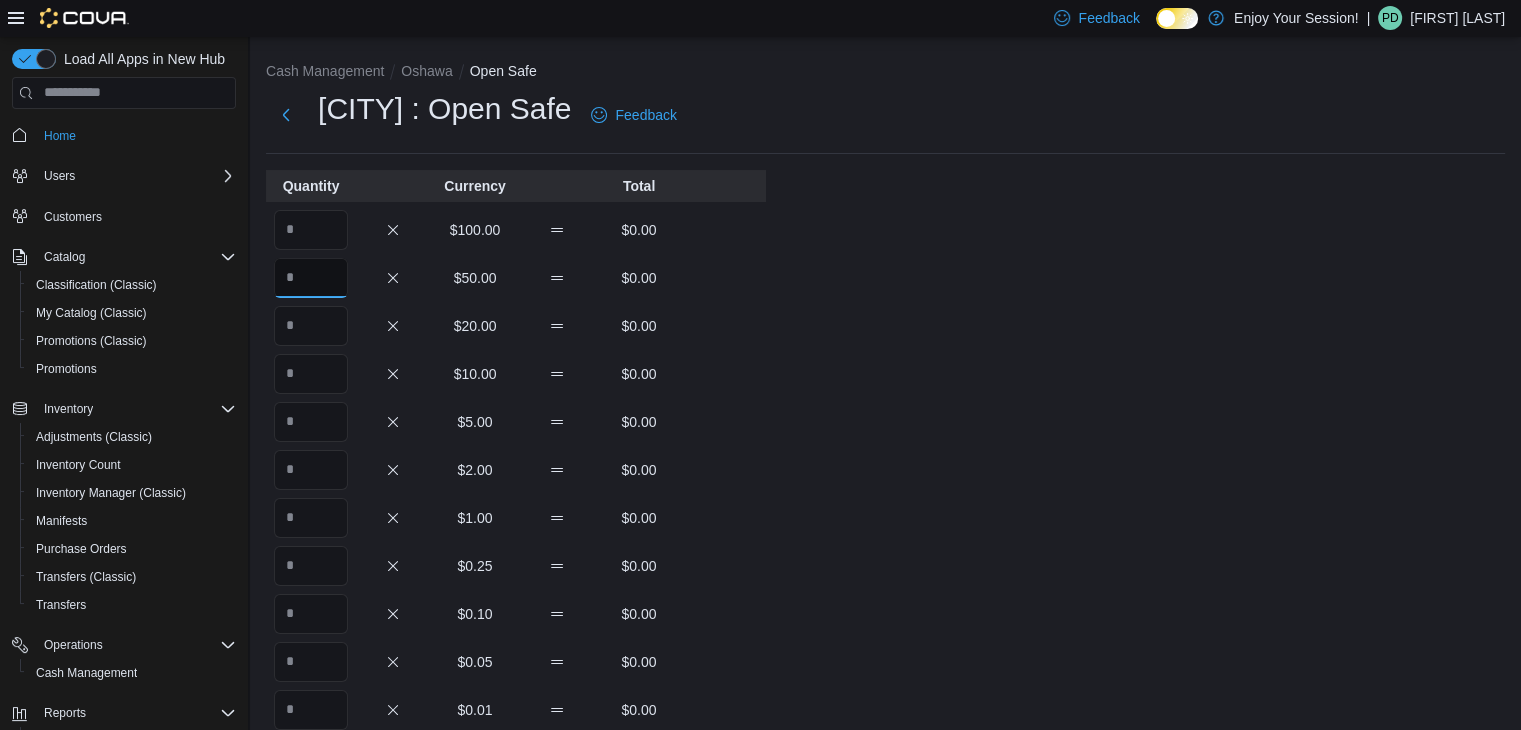 click at bounding box center (311, 278) 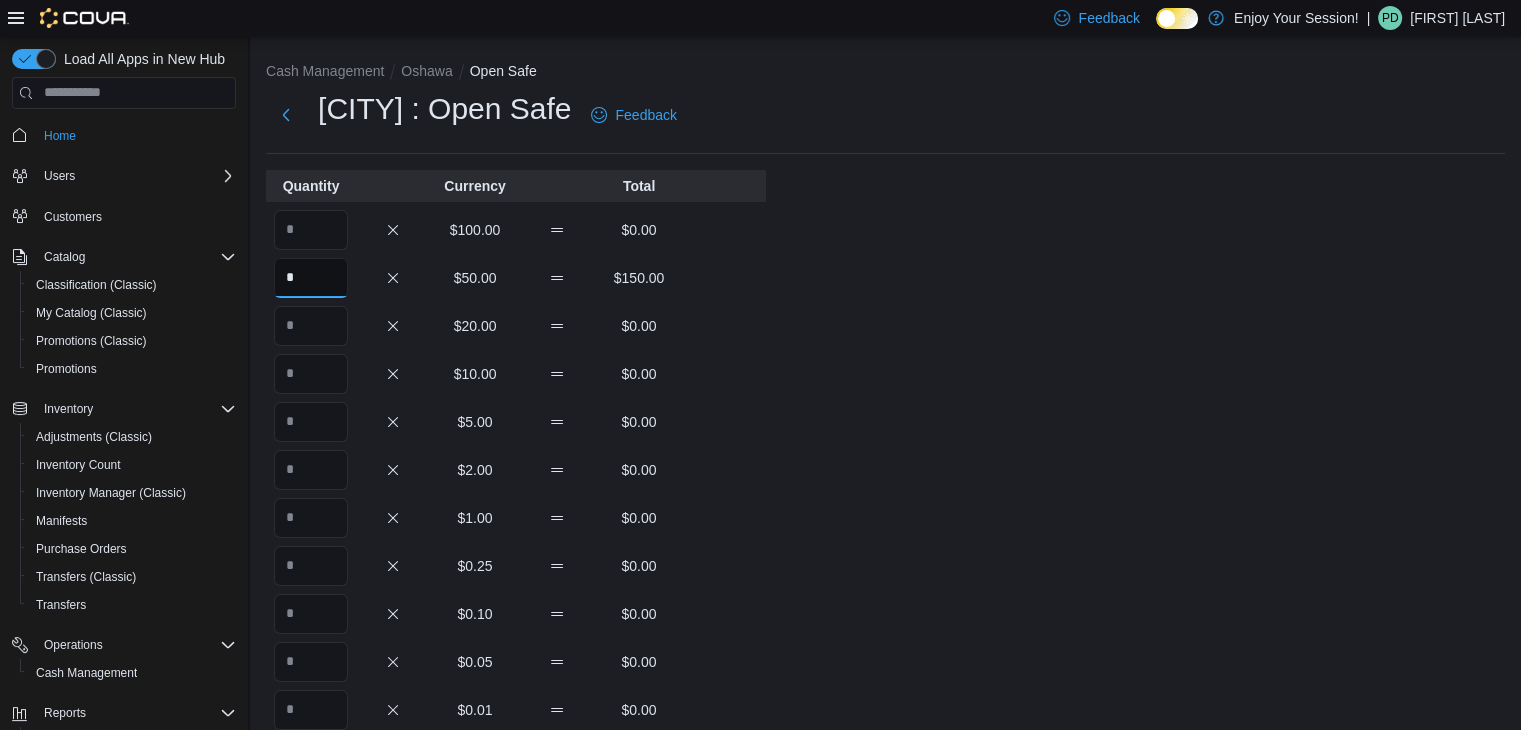 type on "*" 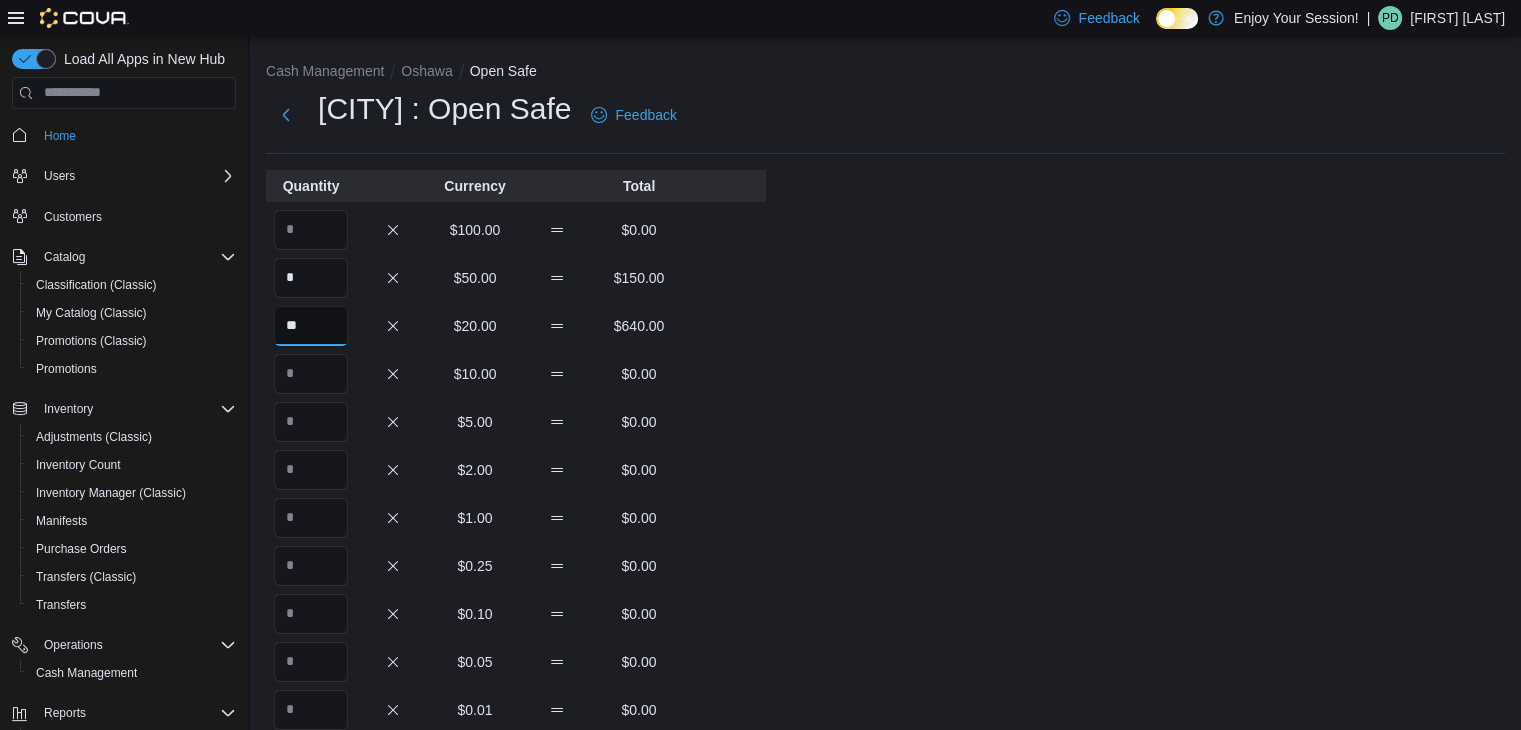 type on "**" 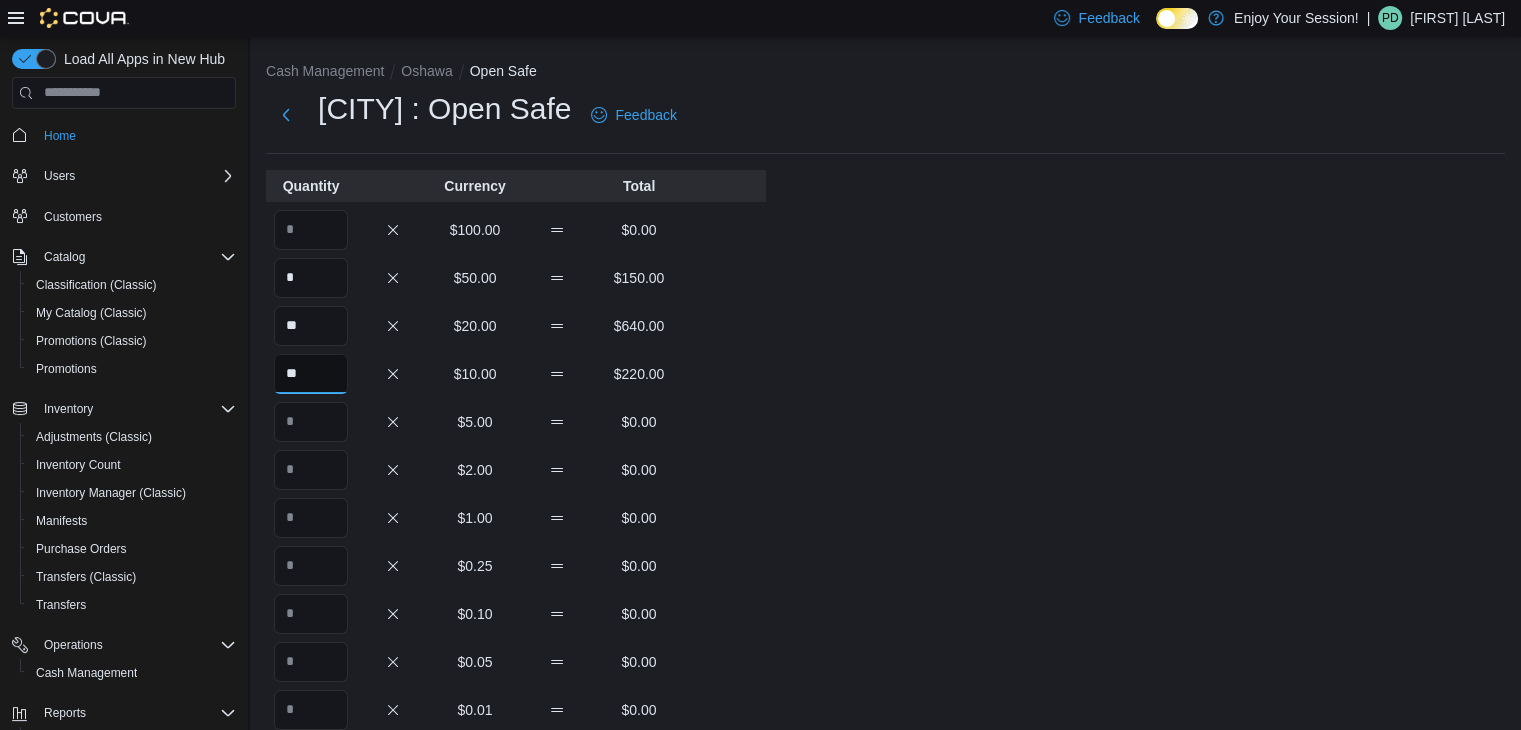 type on "**" 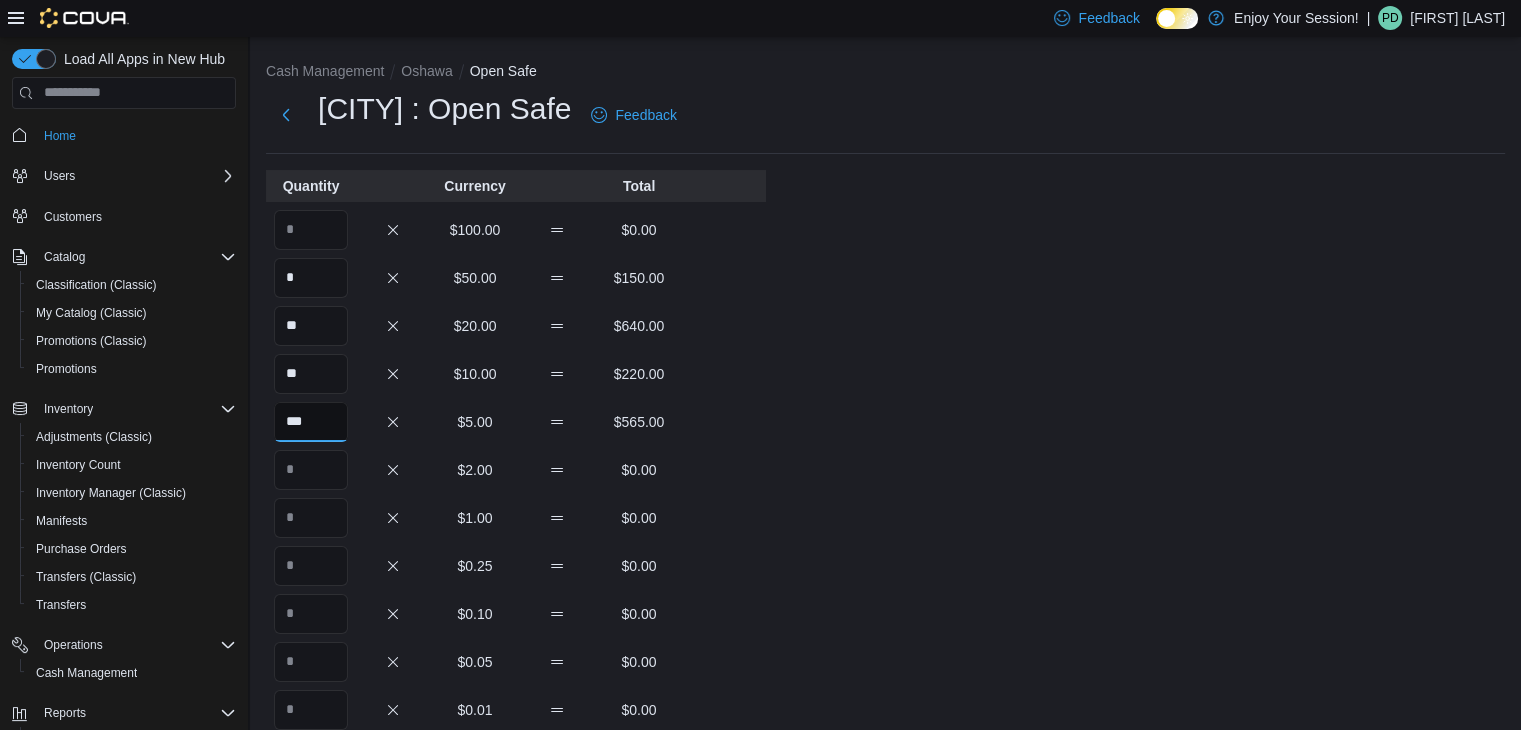type on "***" 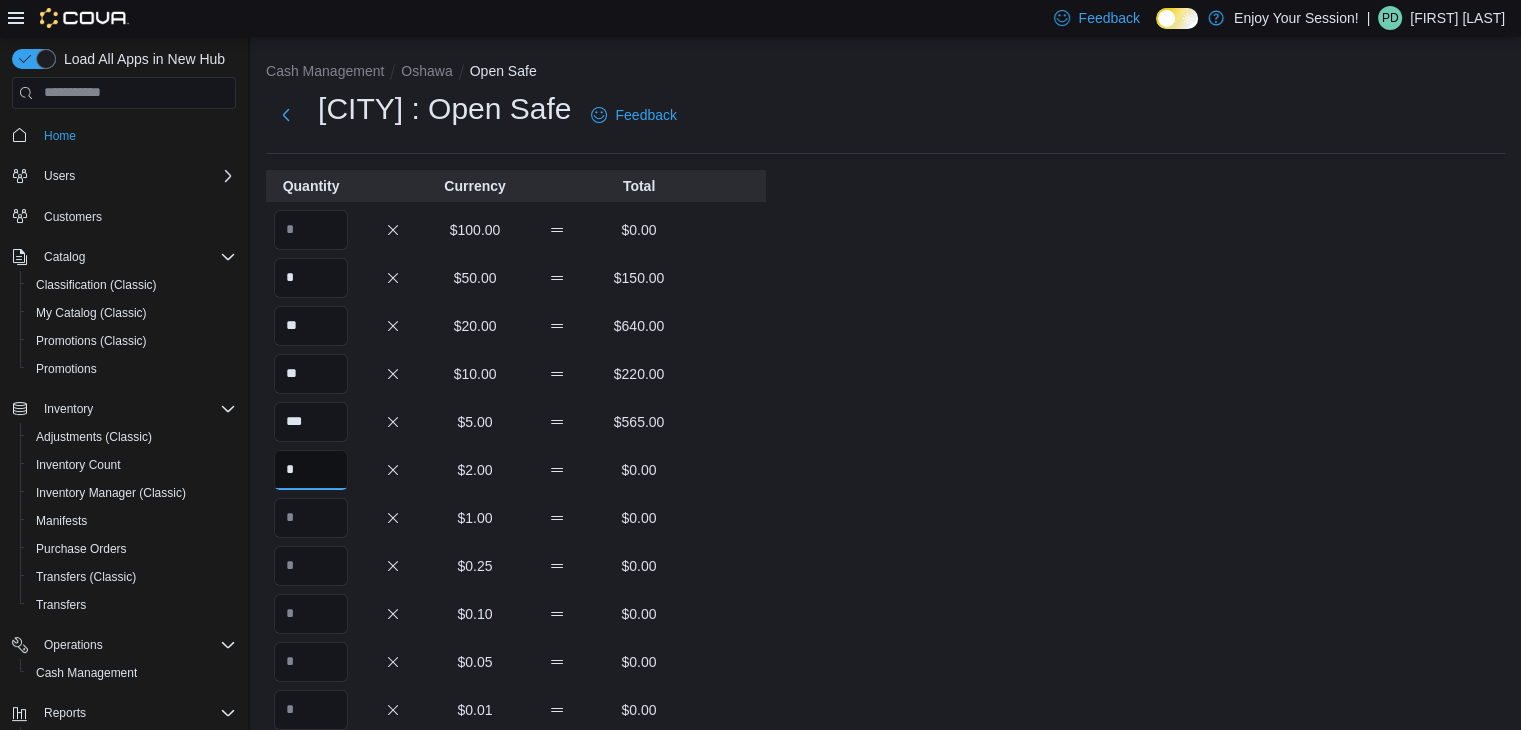 type on "*" 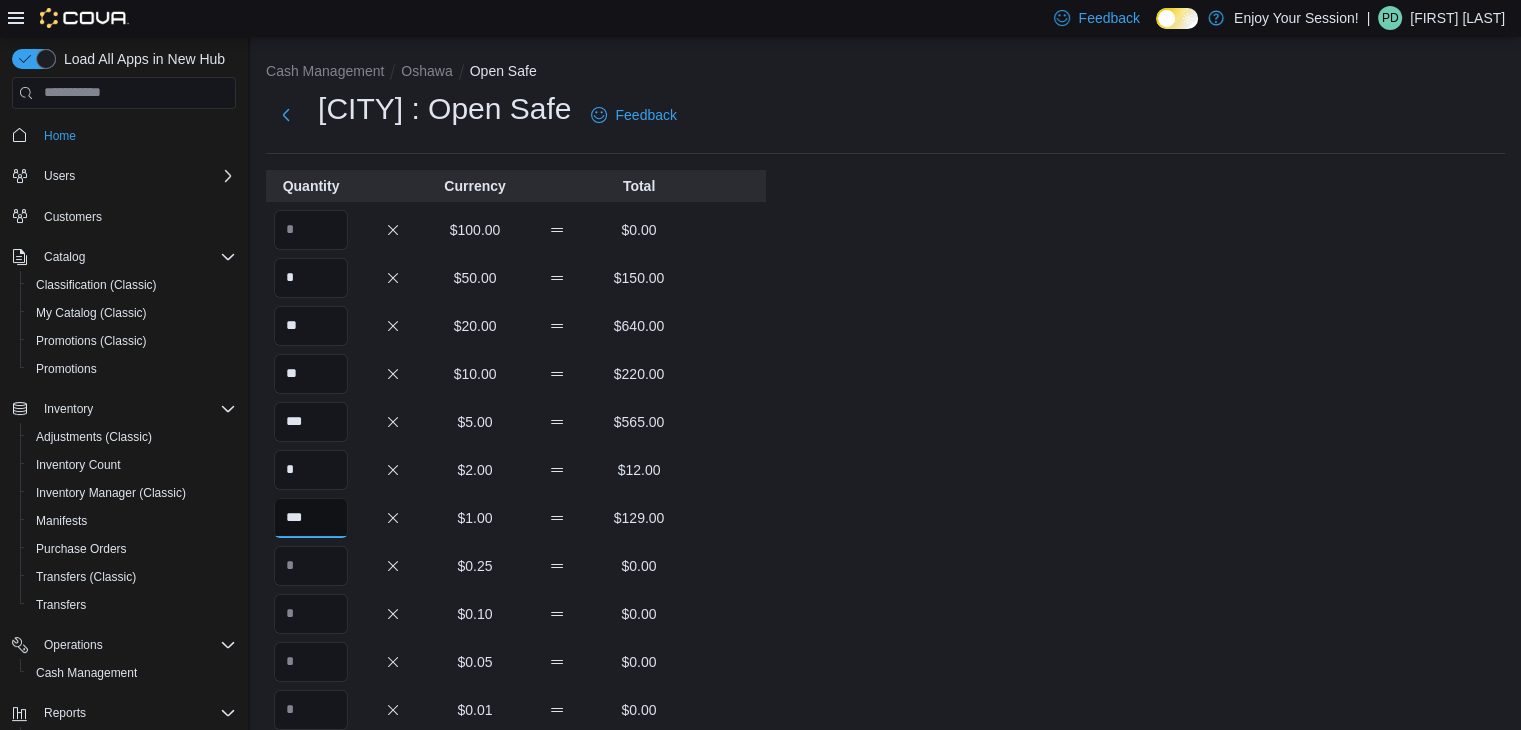 type on "***" 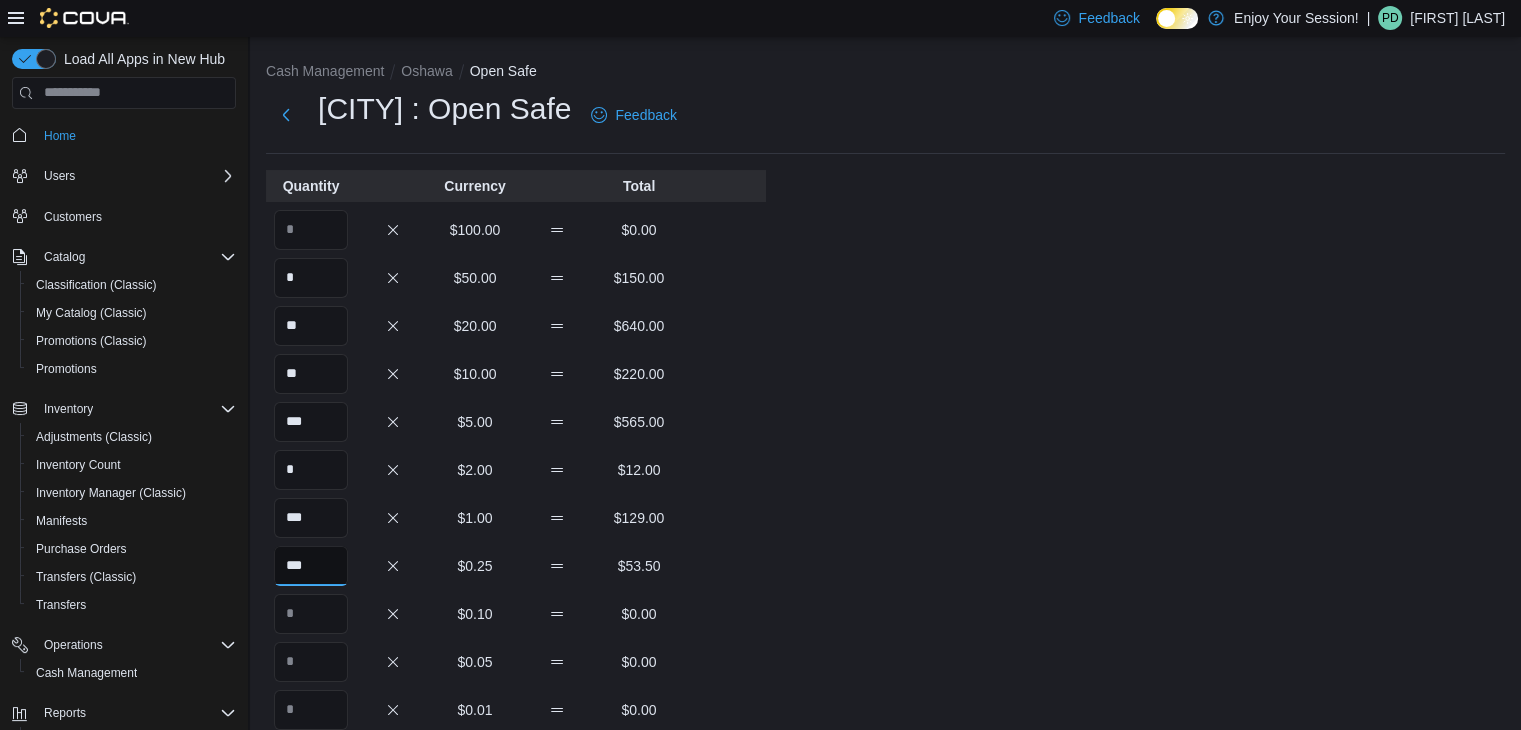 type on "***" 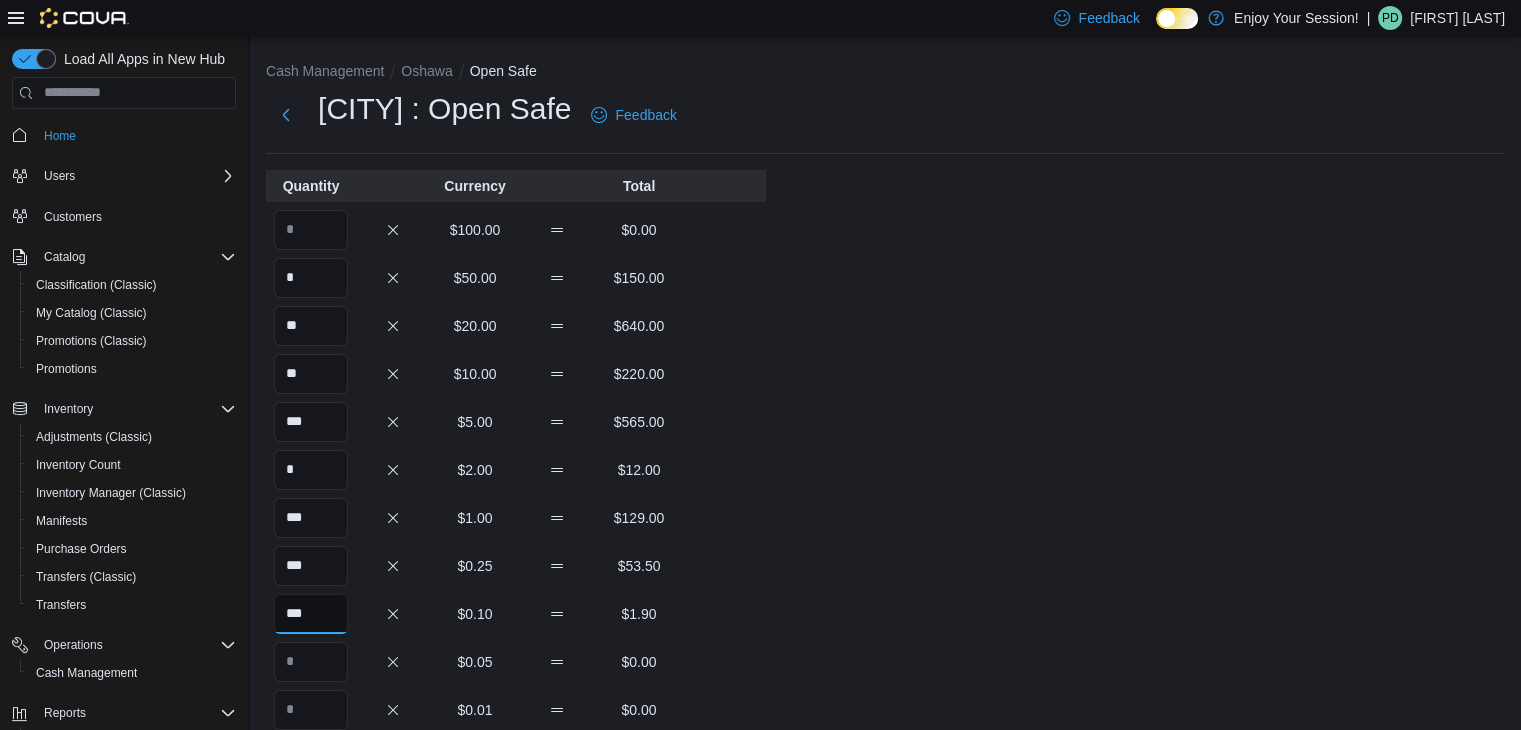 type on "***" 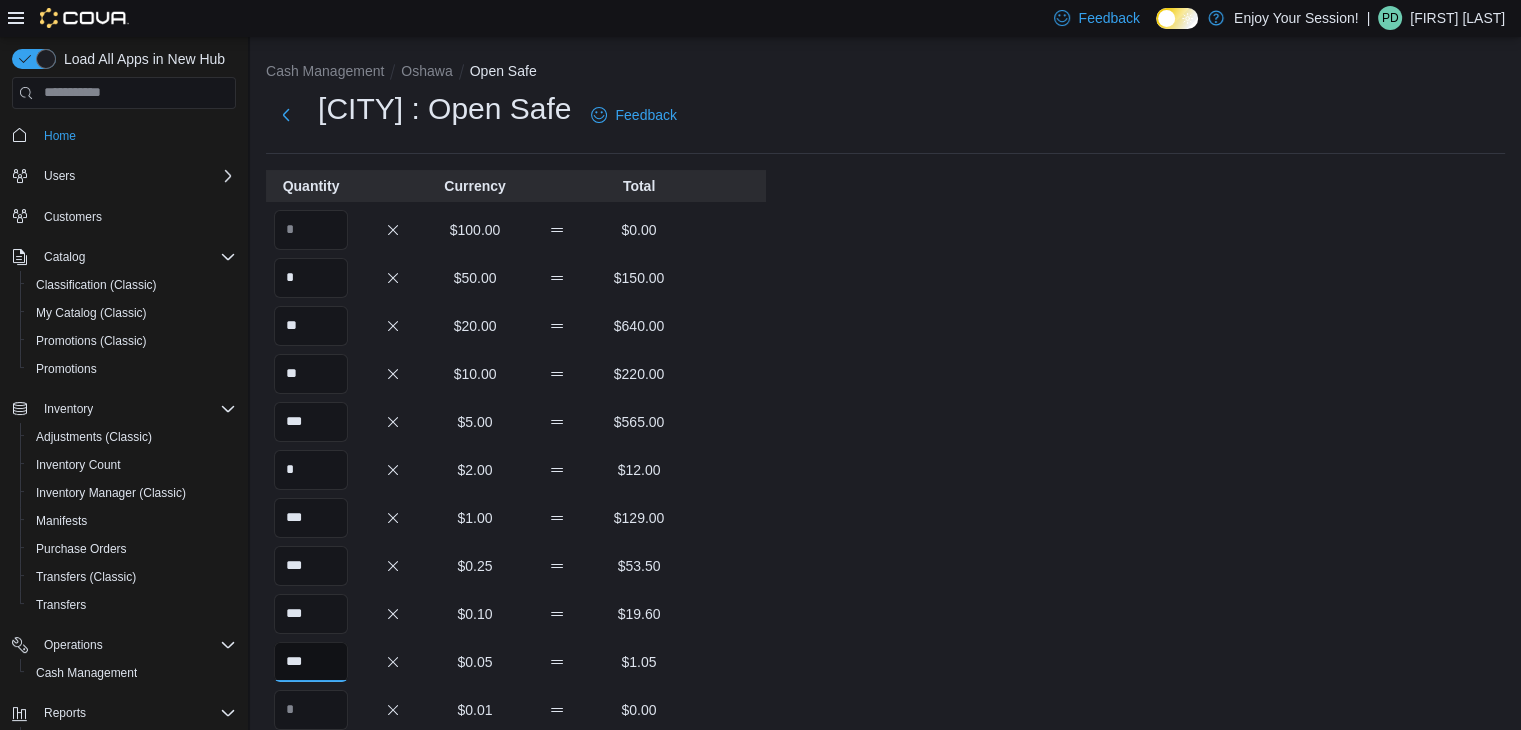 type on "***" 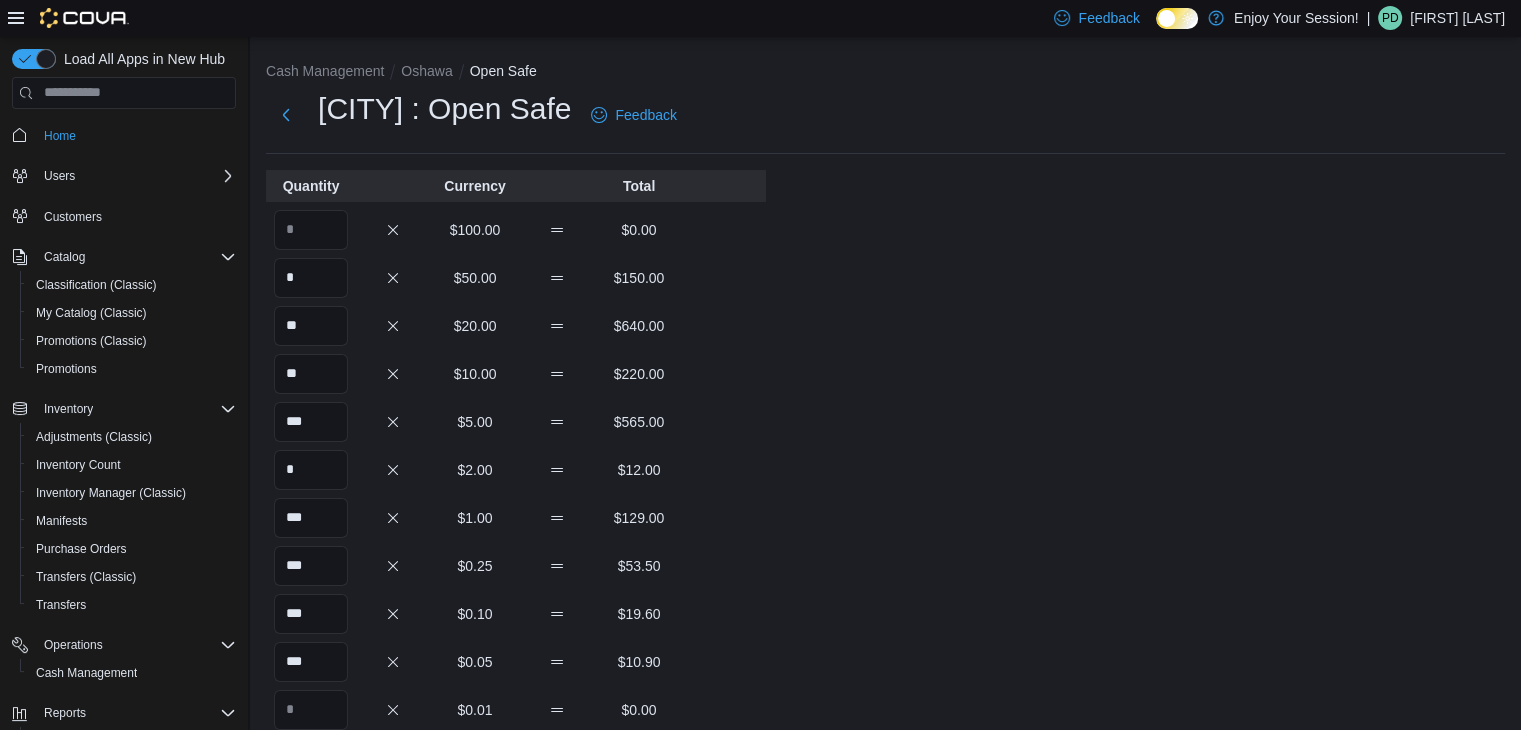 scroll, scrollTop: 350, scrollLeft: 0, axis: vertical 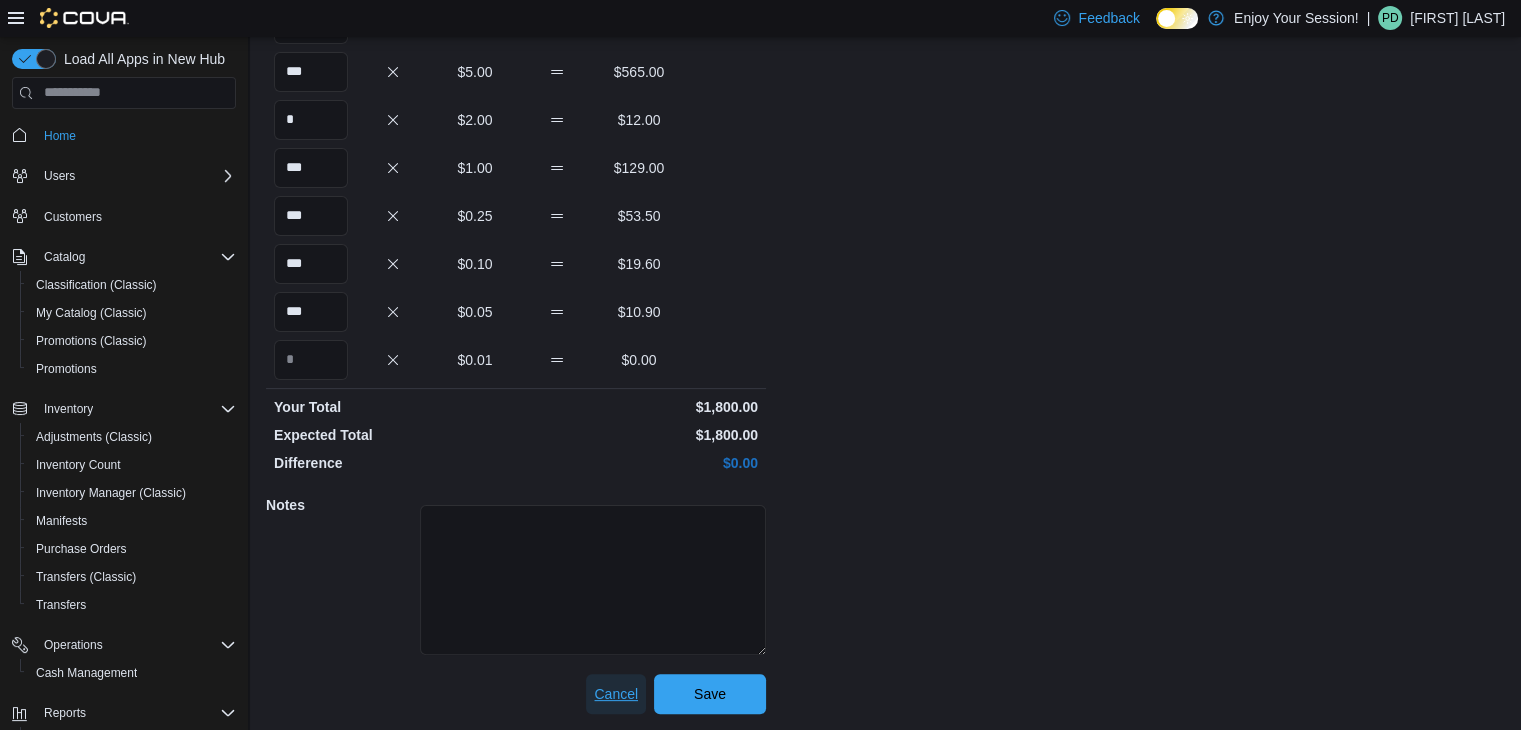 type 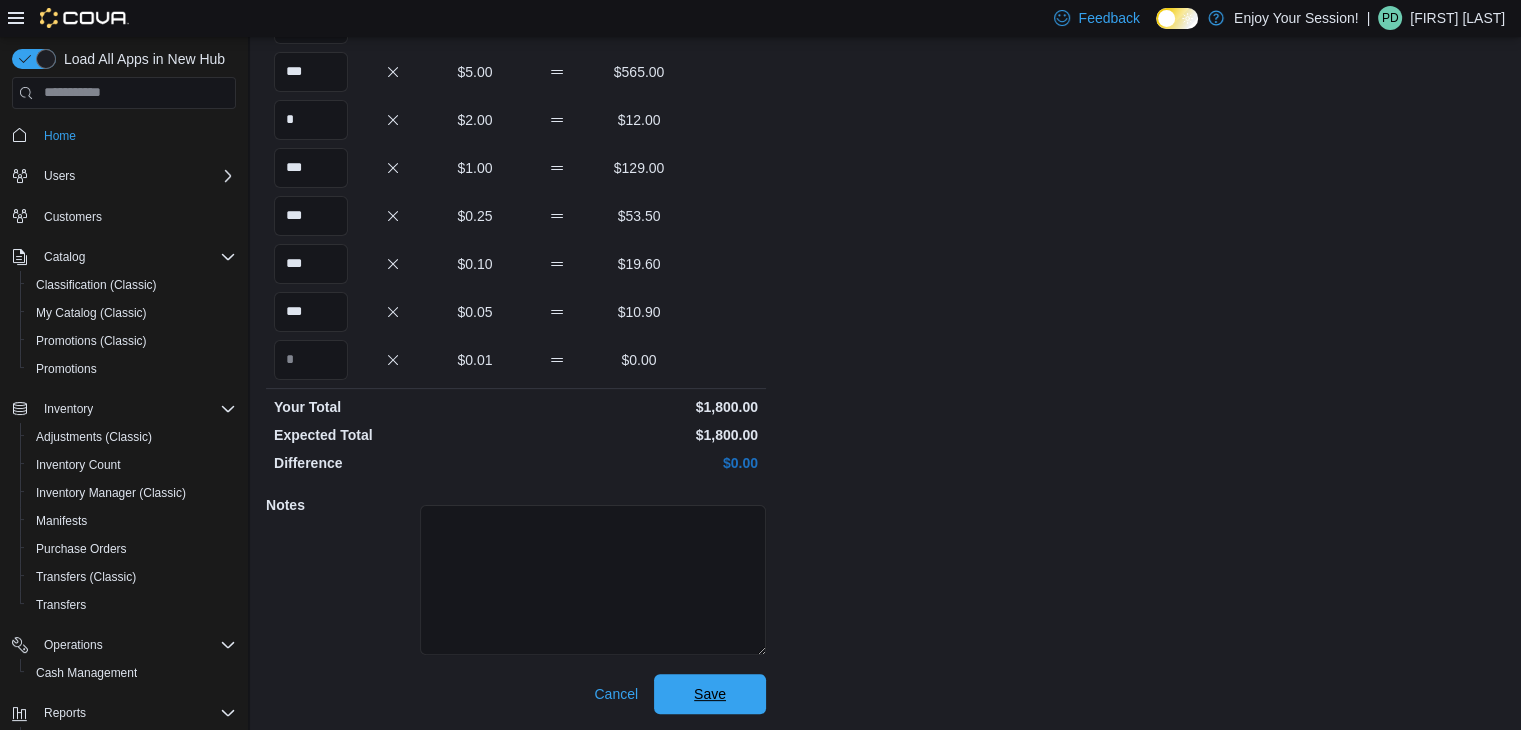 type 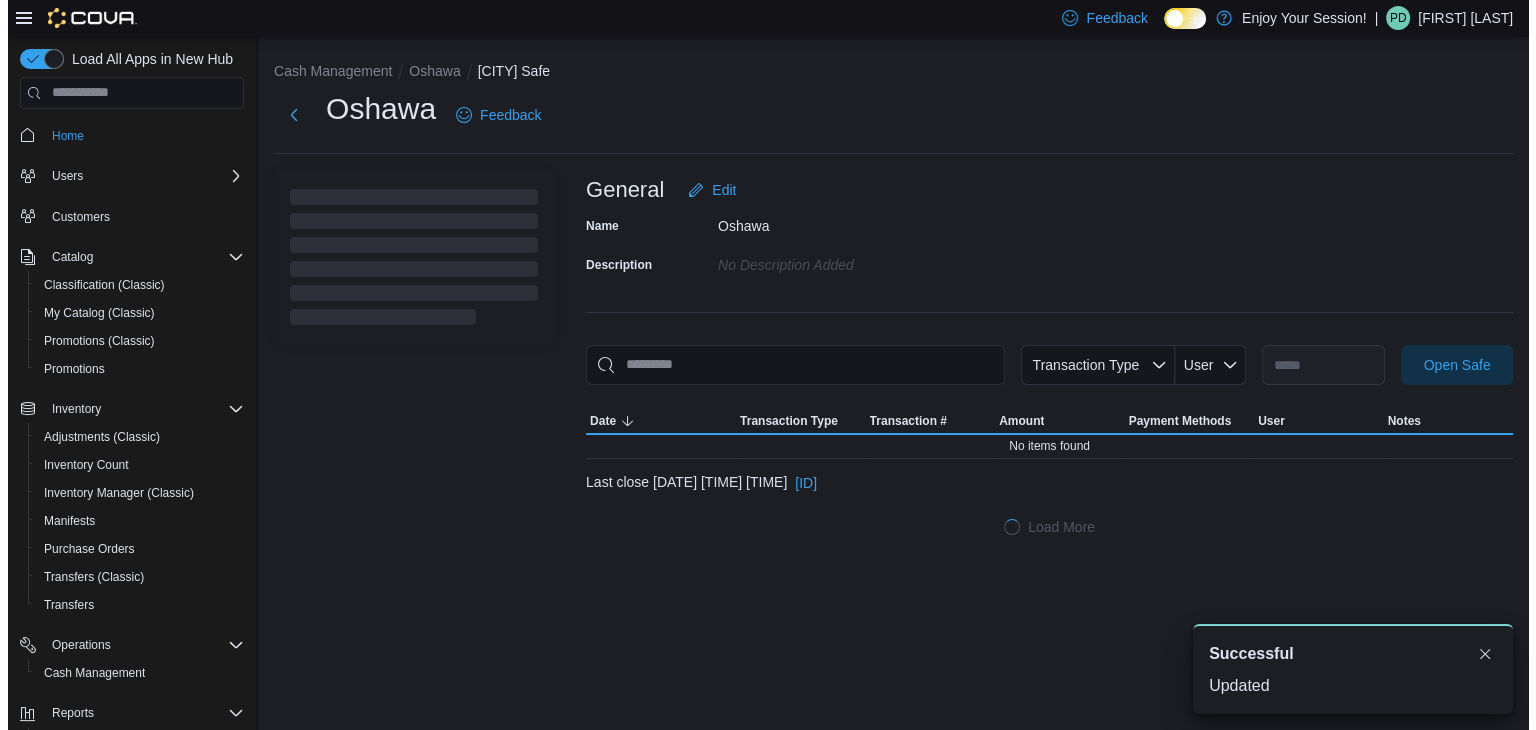 scroll, scrollTop: 0, scrollLeft: 0, axis: both 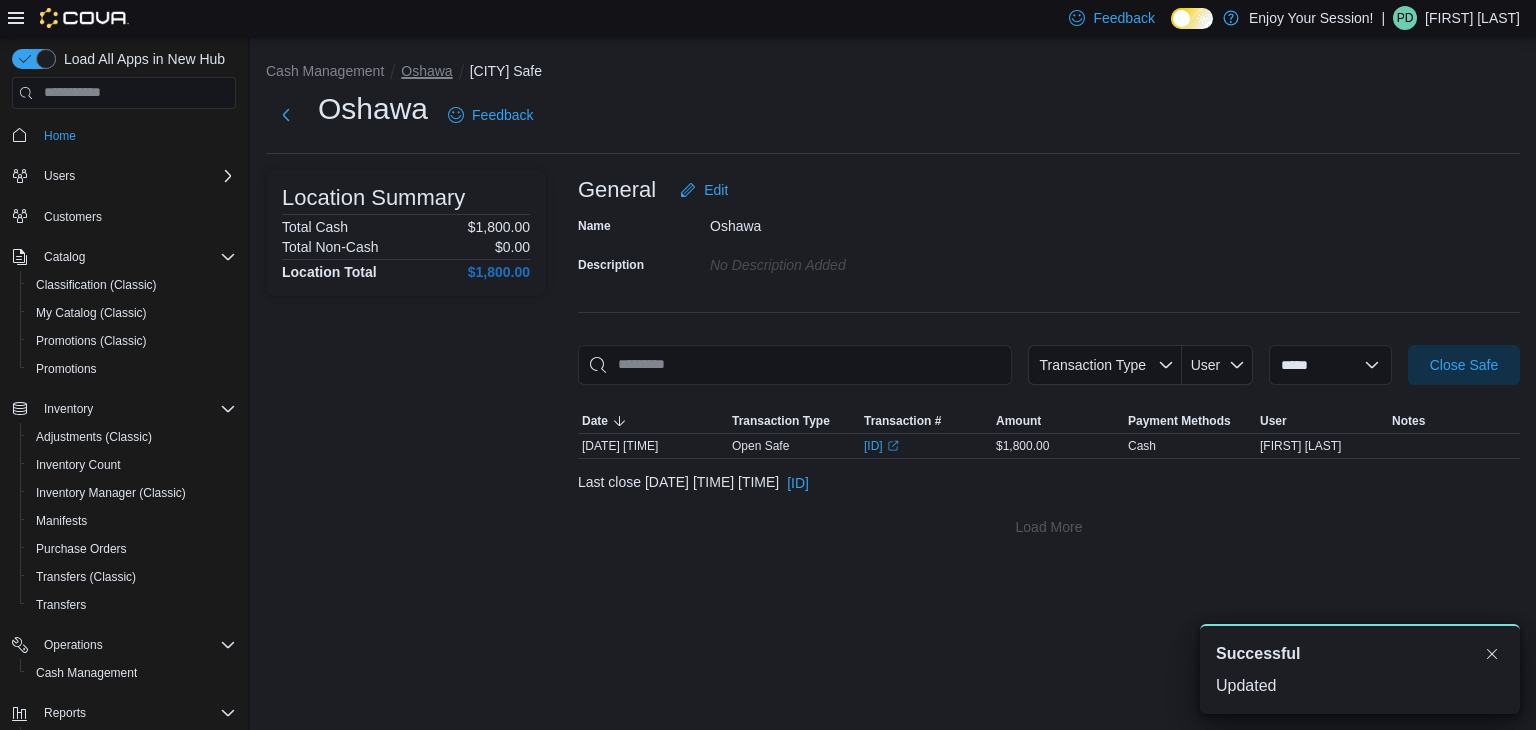click on "Oshawa" at bounding box center [426, 71] 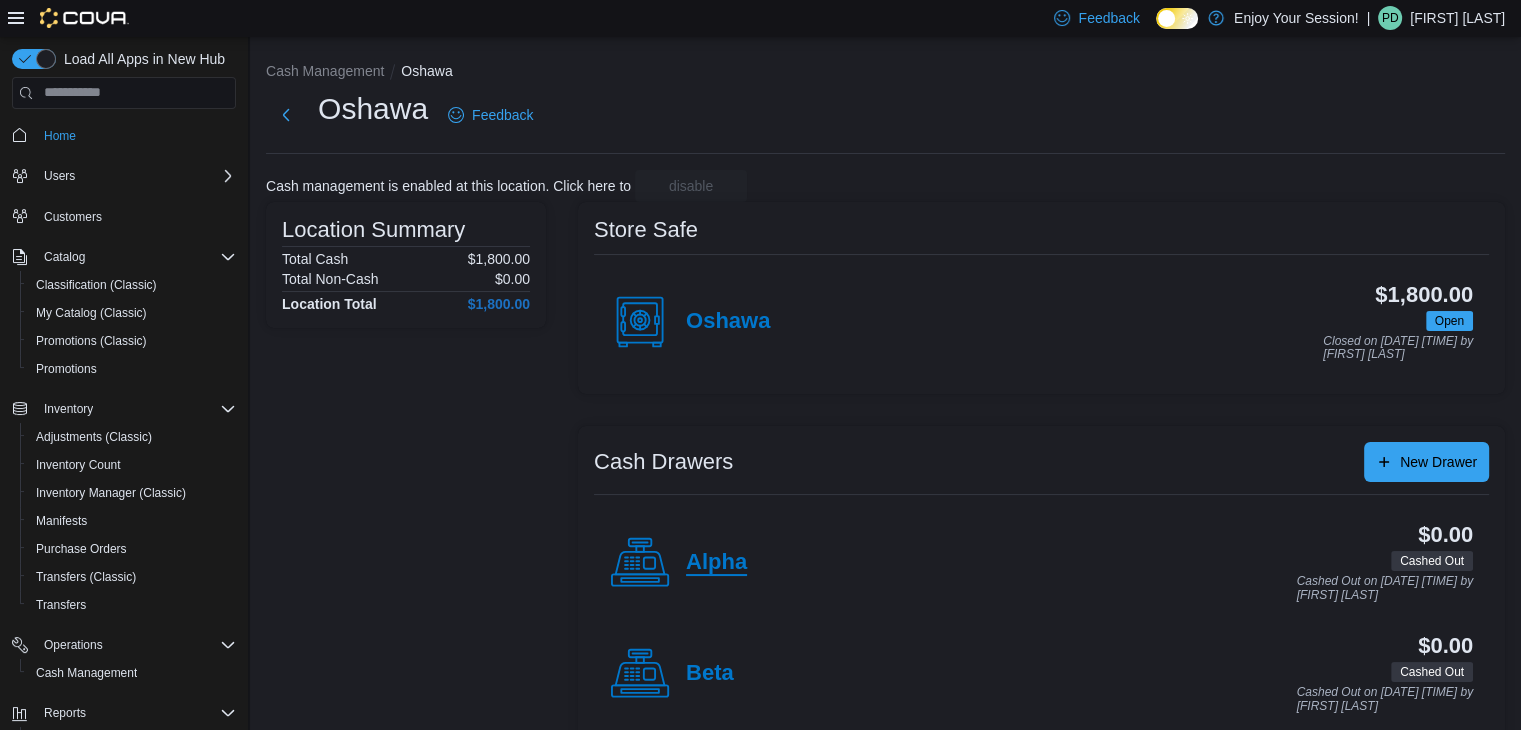 click on "Alpha" at bounding box center (716, 563) 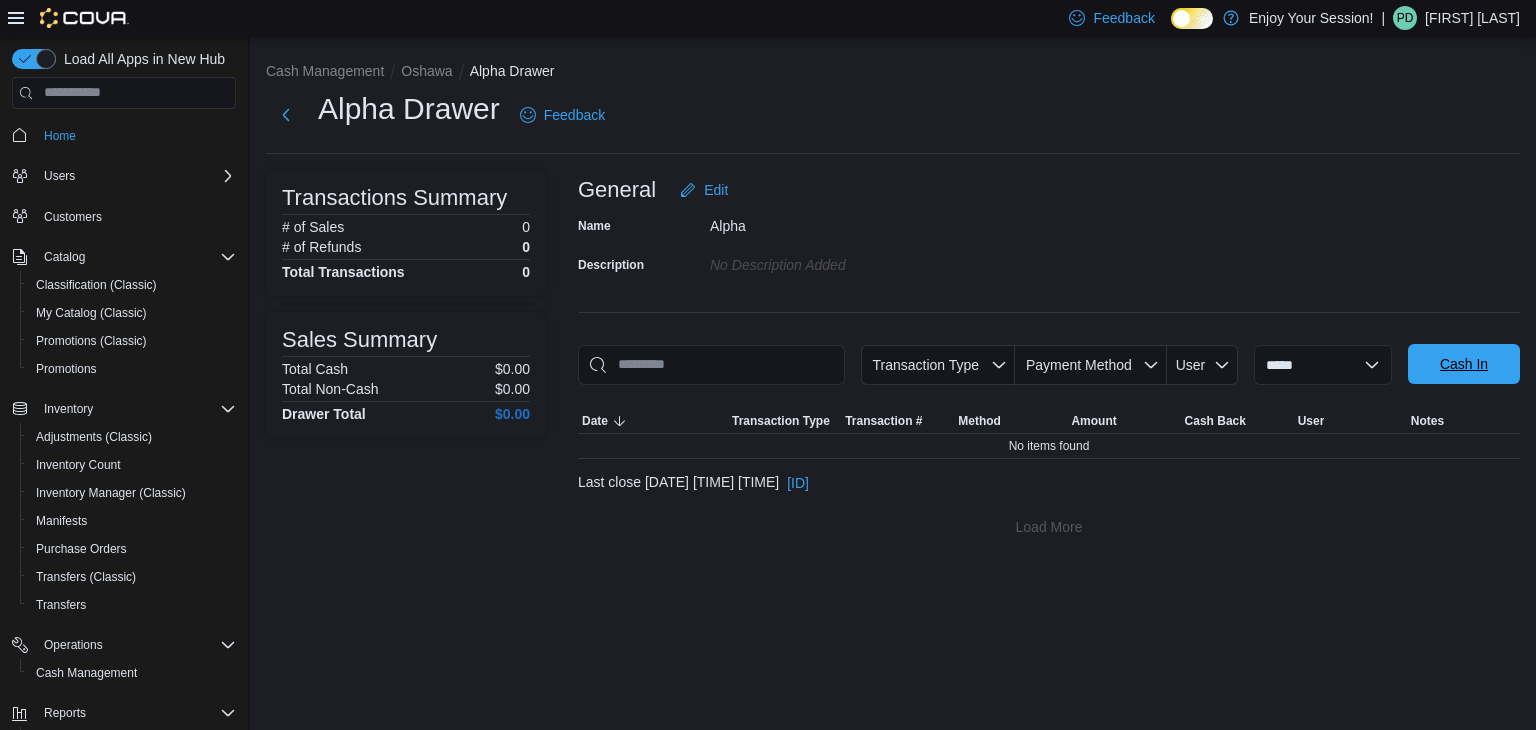 click on "Cash In" at bounding box center [1464, 364] 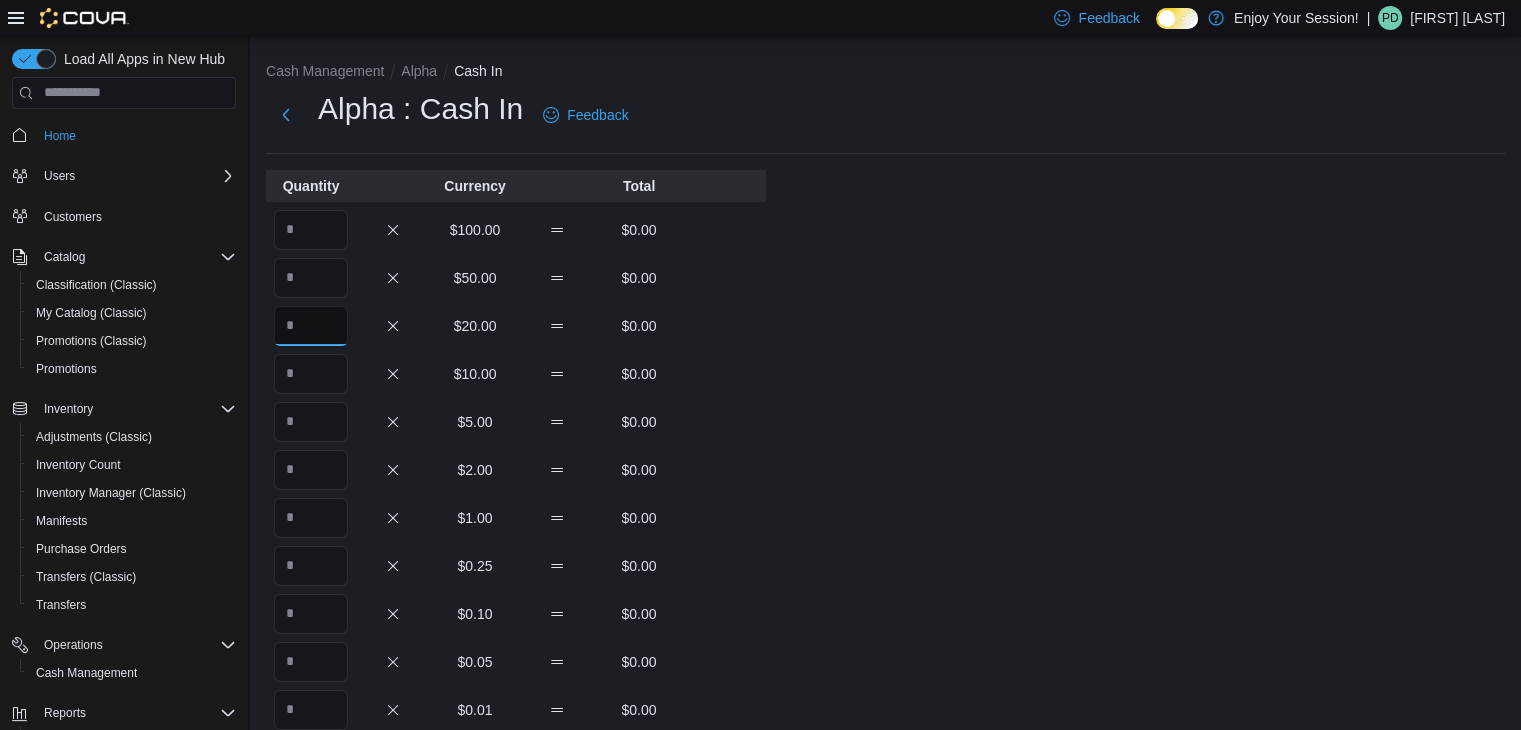 click at bounding box center (311, 326) 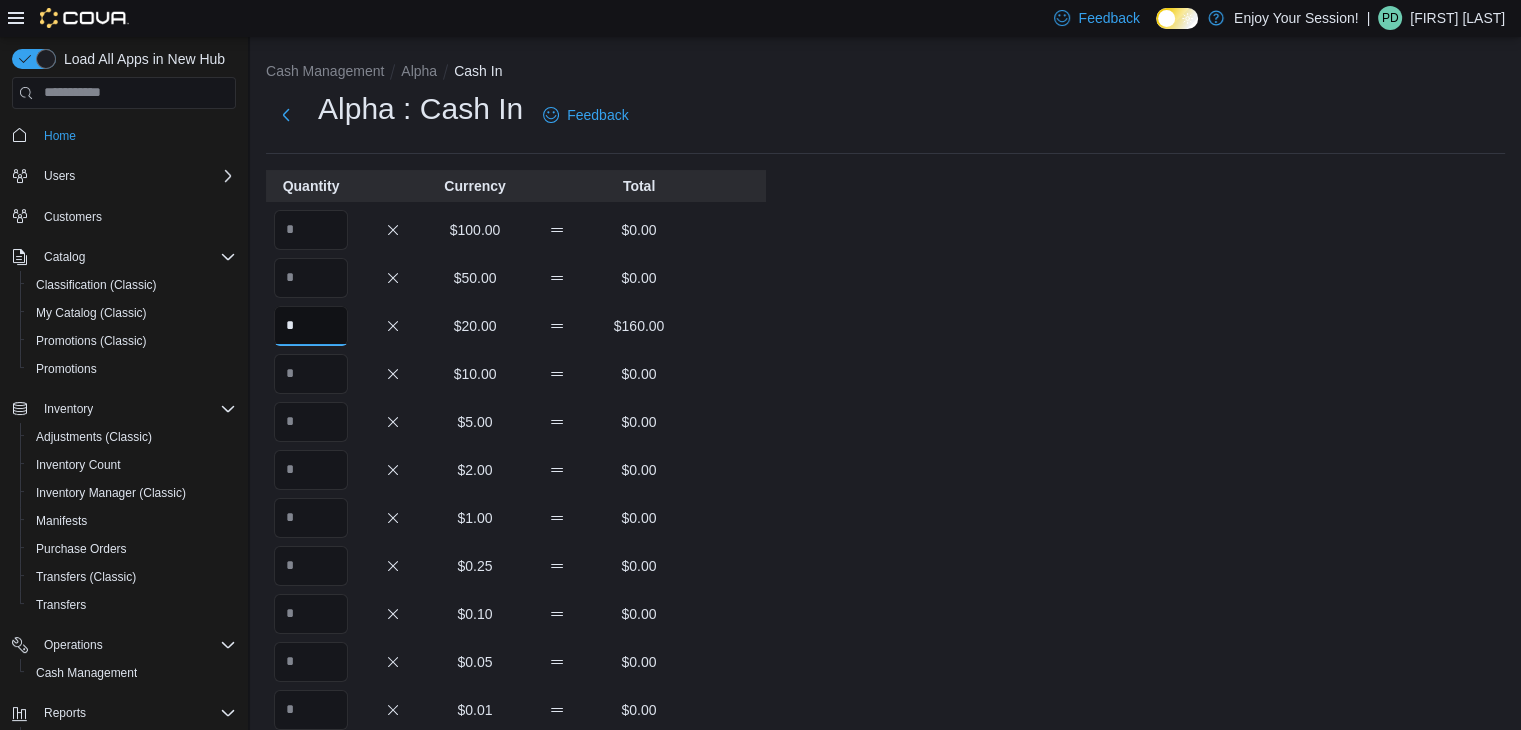 type on "*" 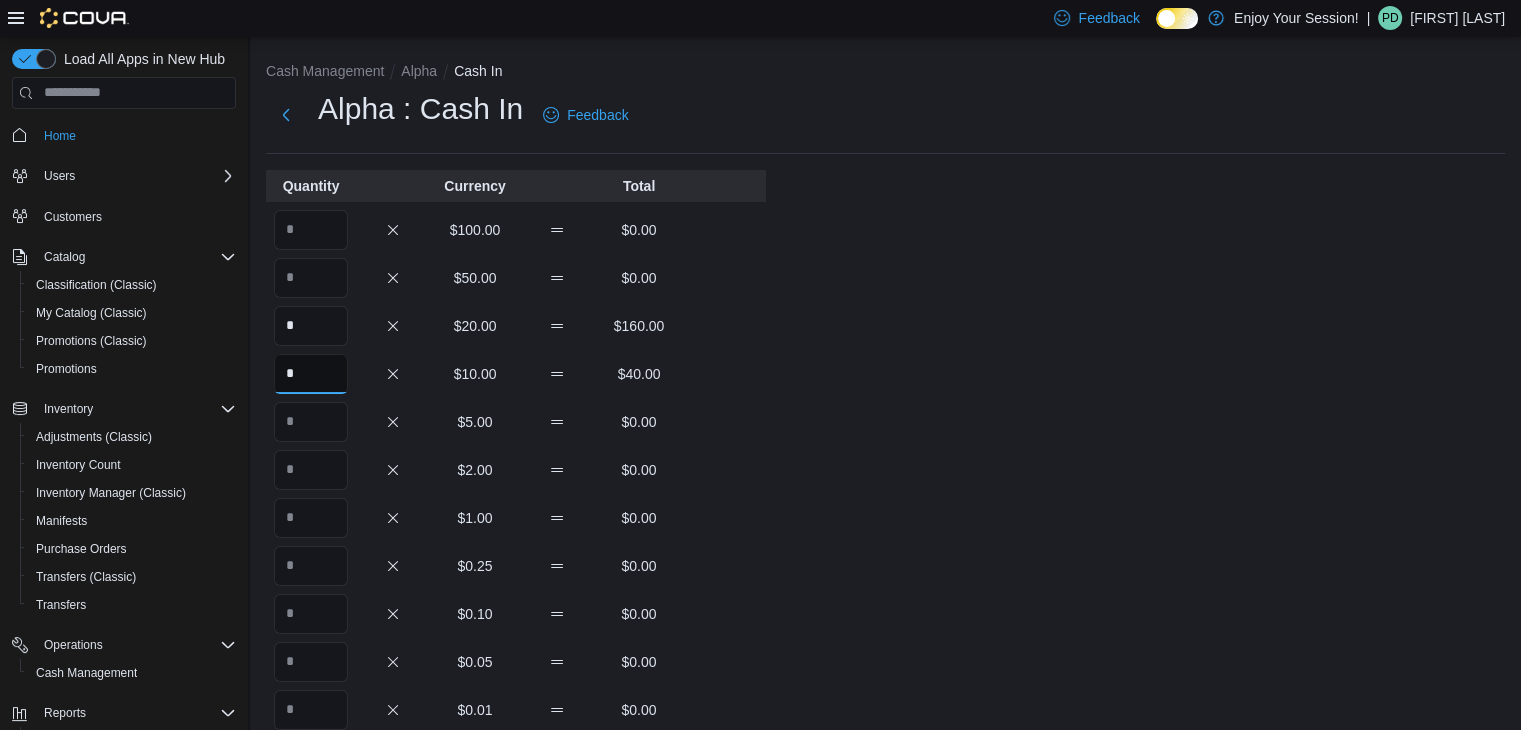 type on "*" 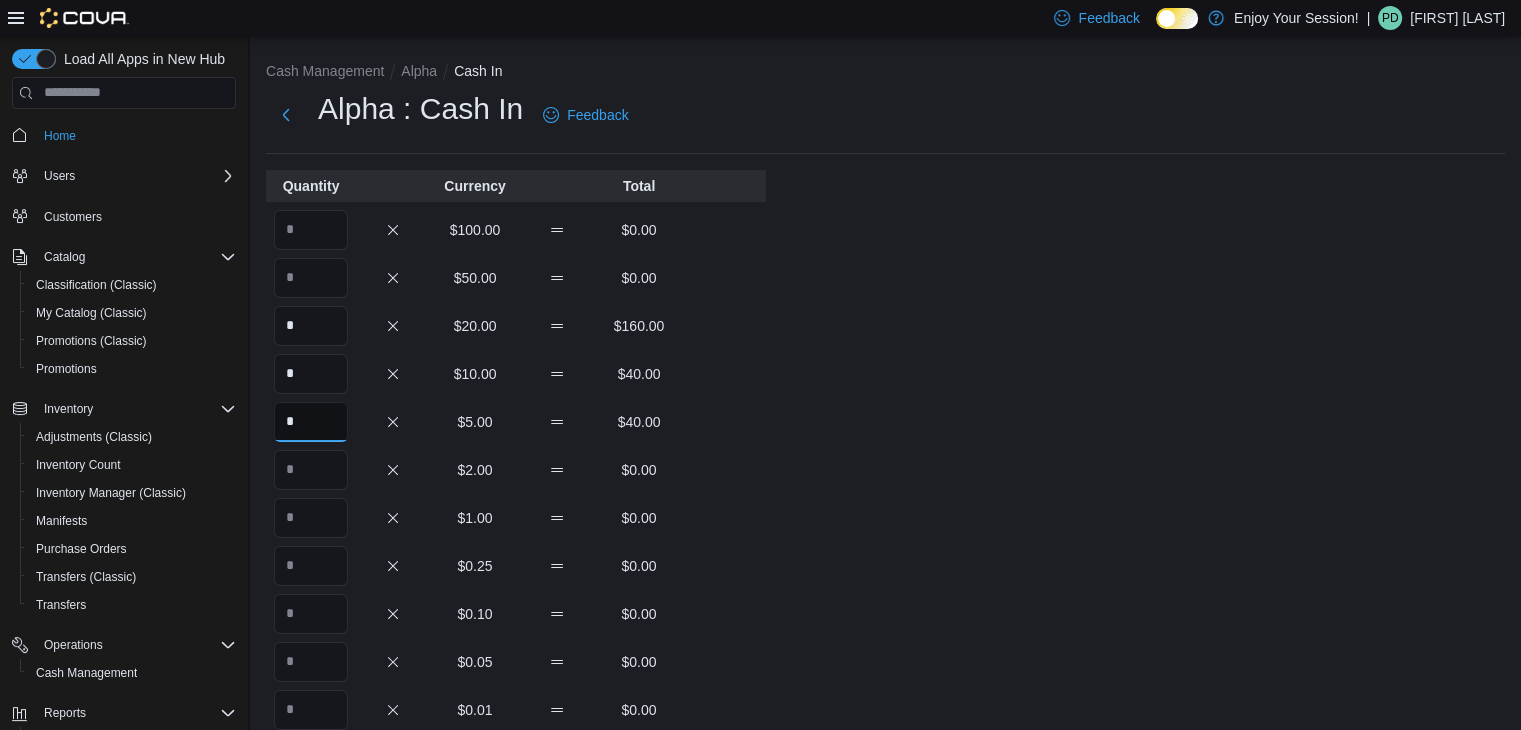 type on "*" 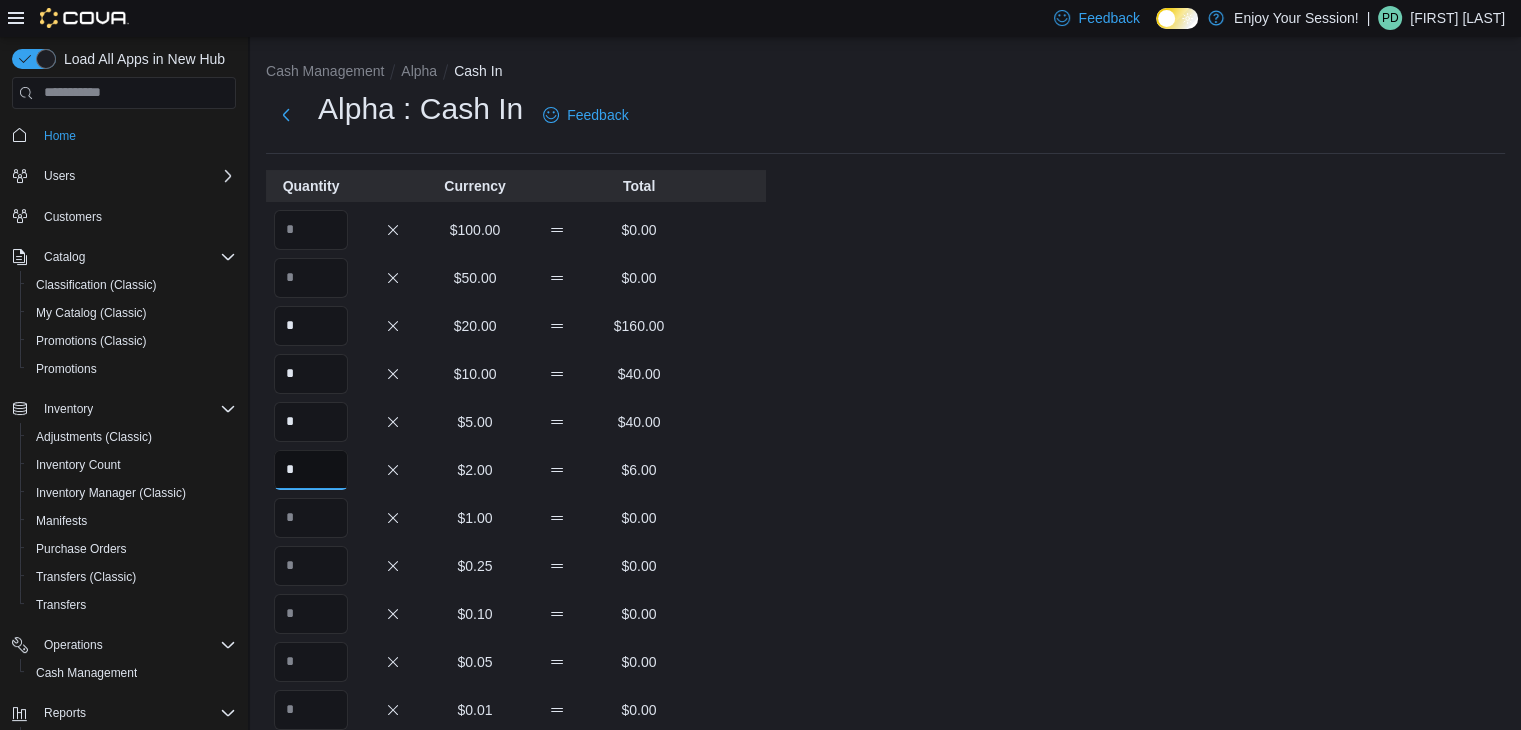 type on "*" 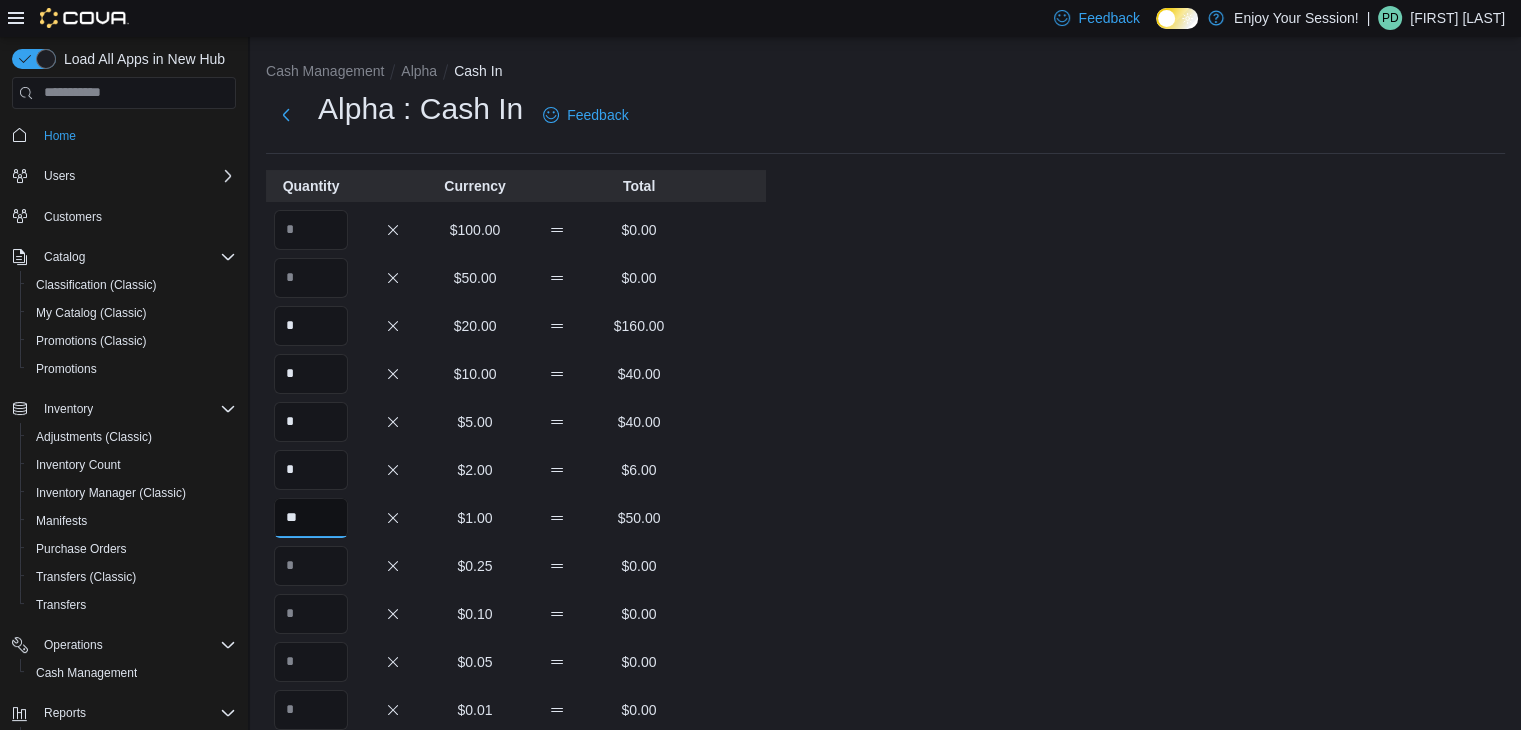 type on "**" 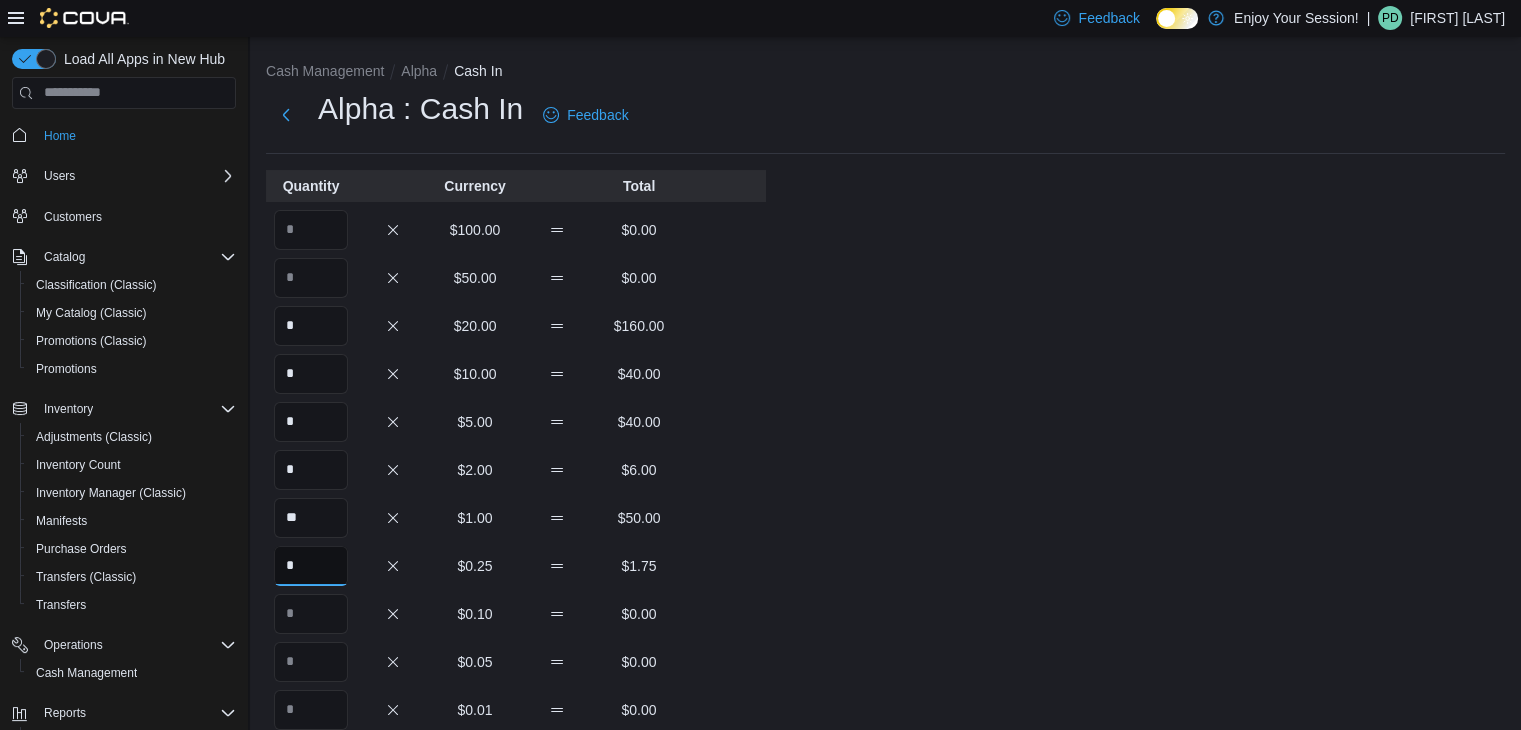 type on "*" 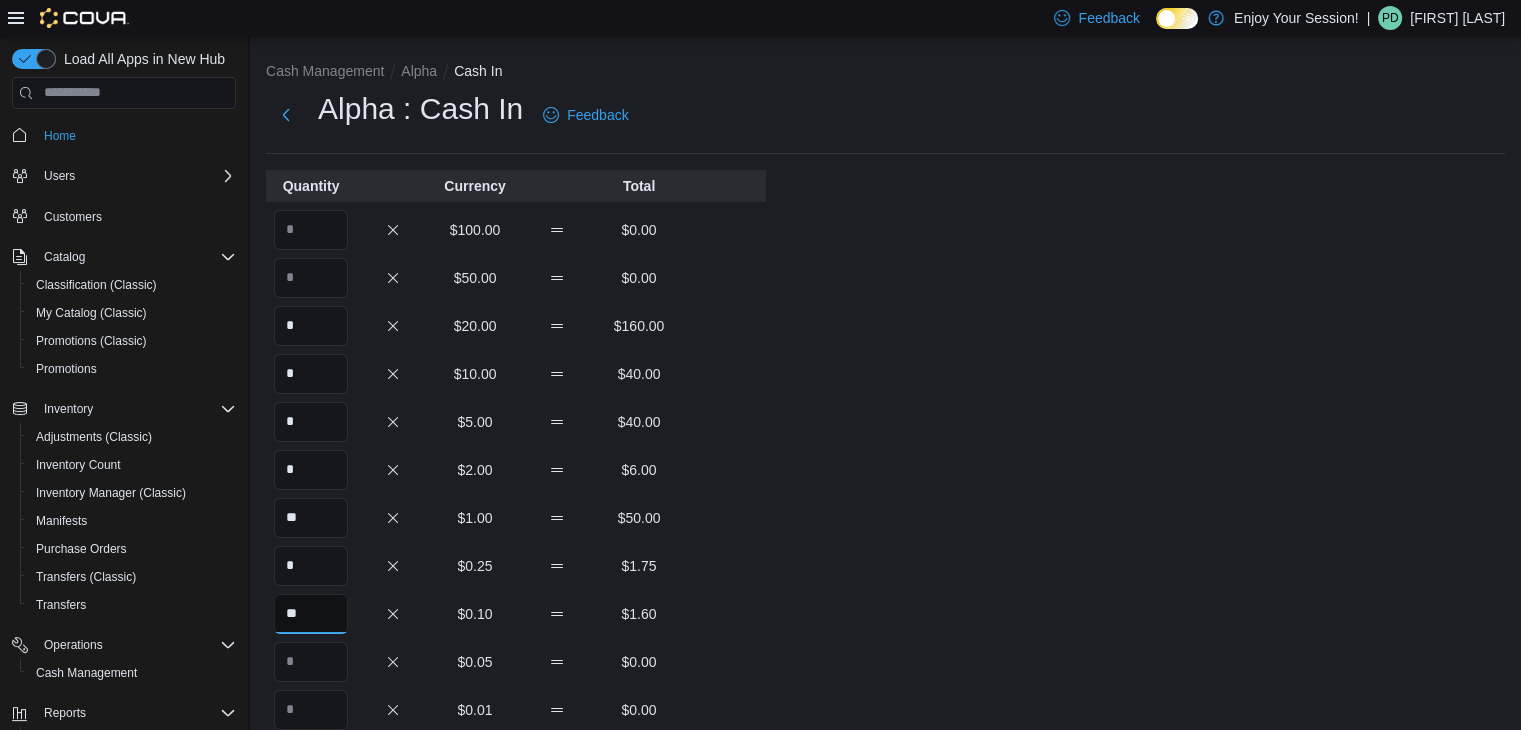 type on "**" 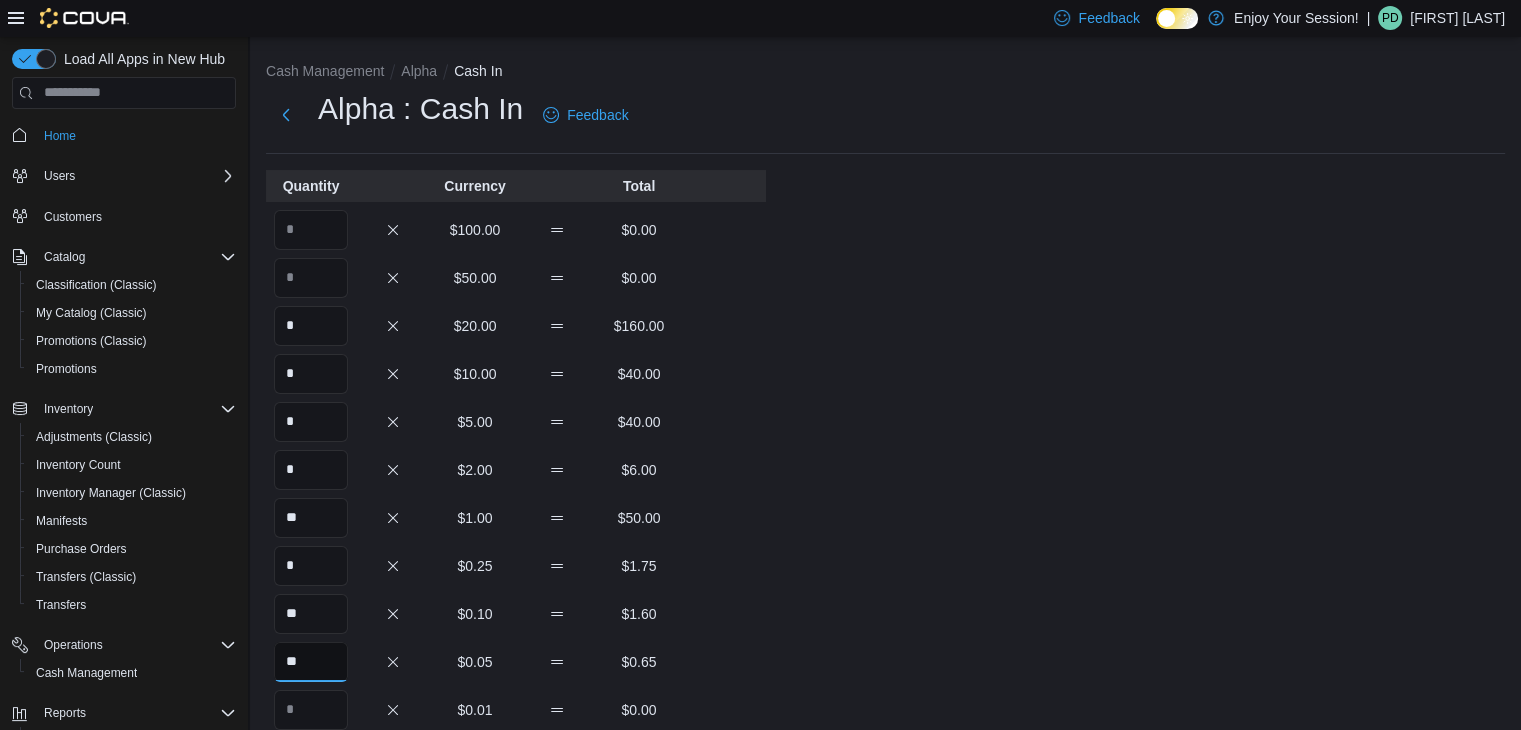 type on "**" 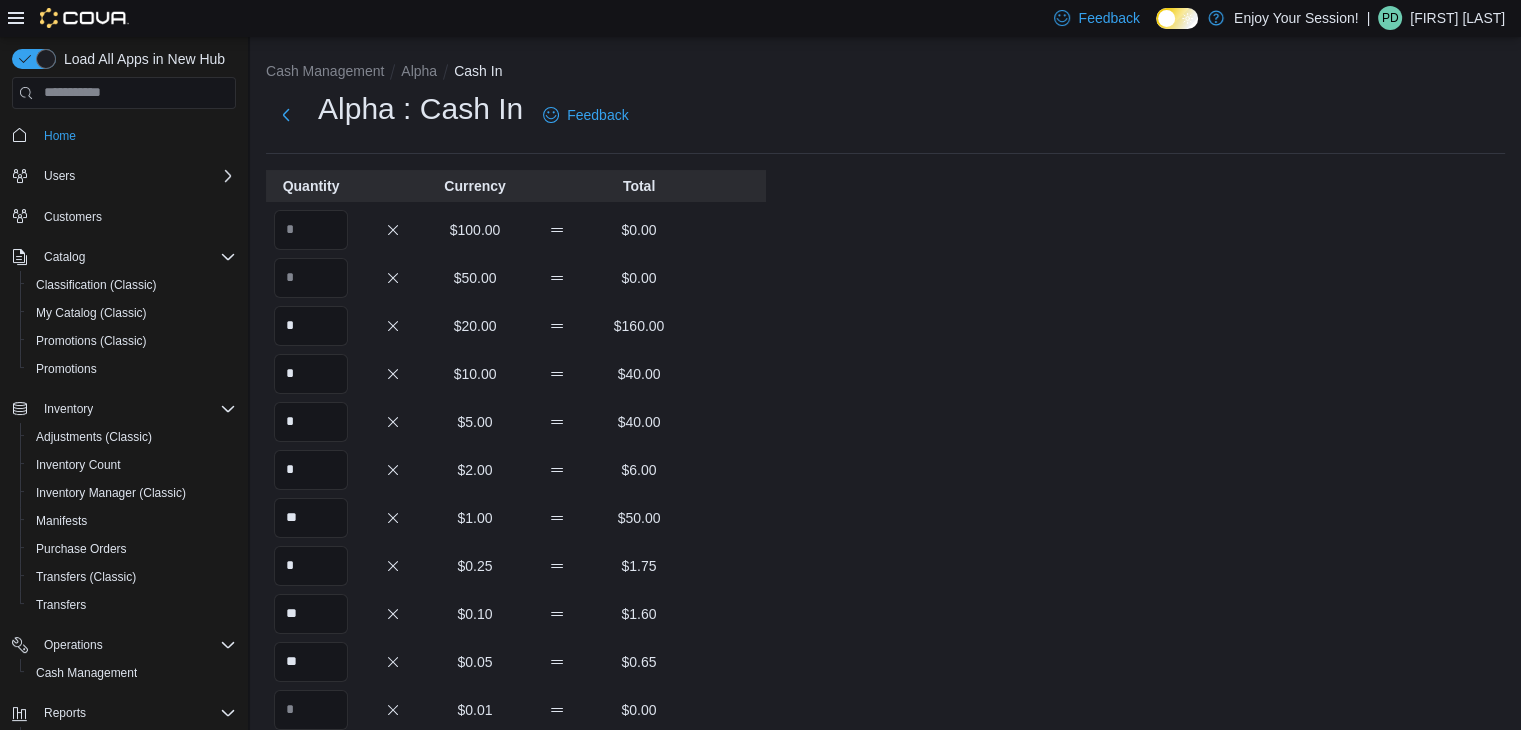 scroll, scrollTop: 350, scrollLeft: 0, axis: vertical 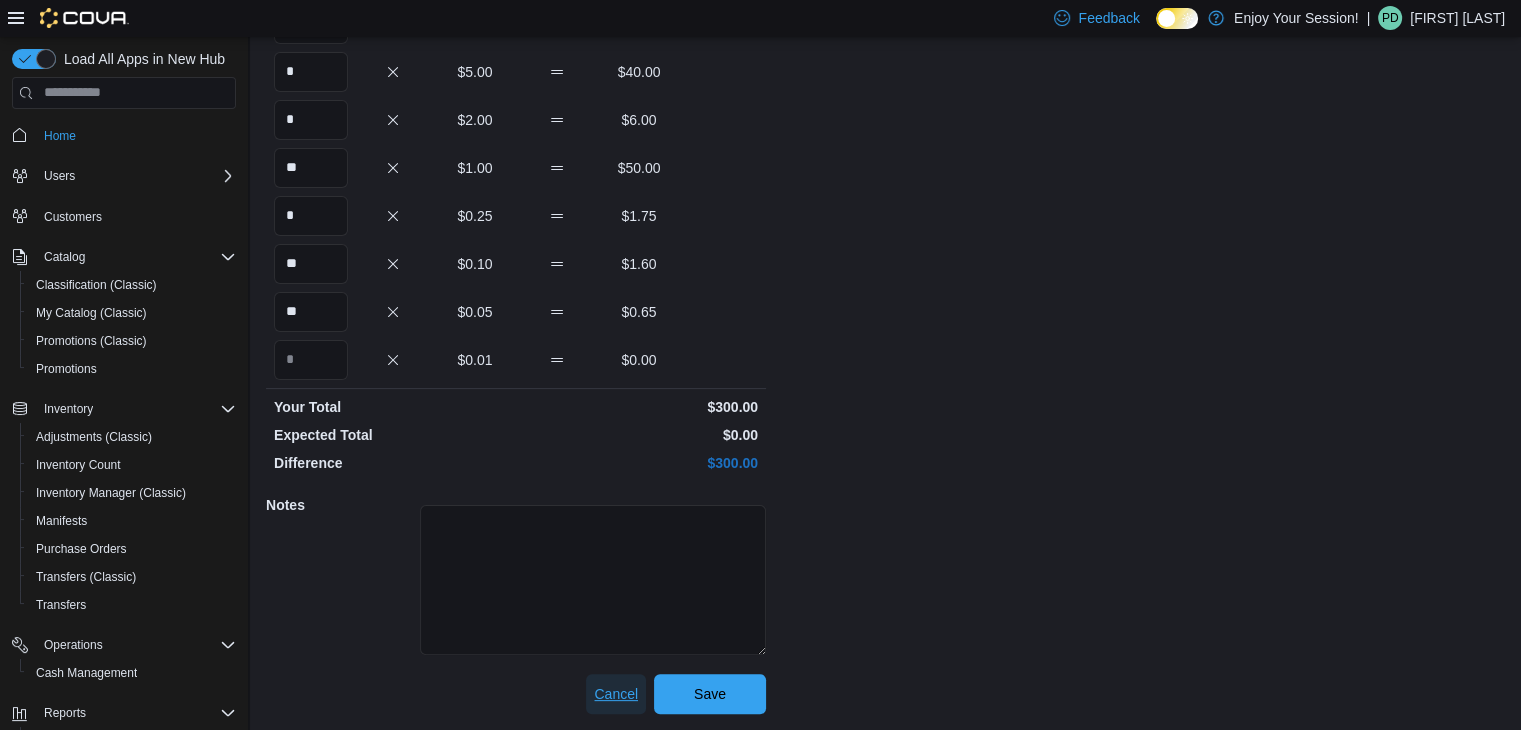 type 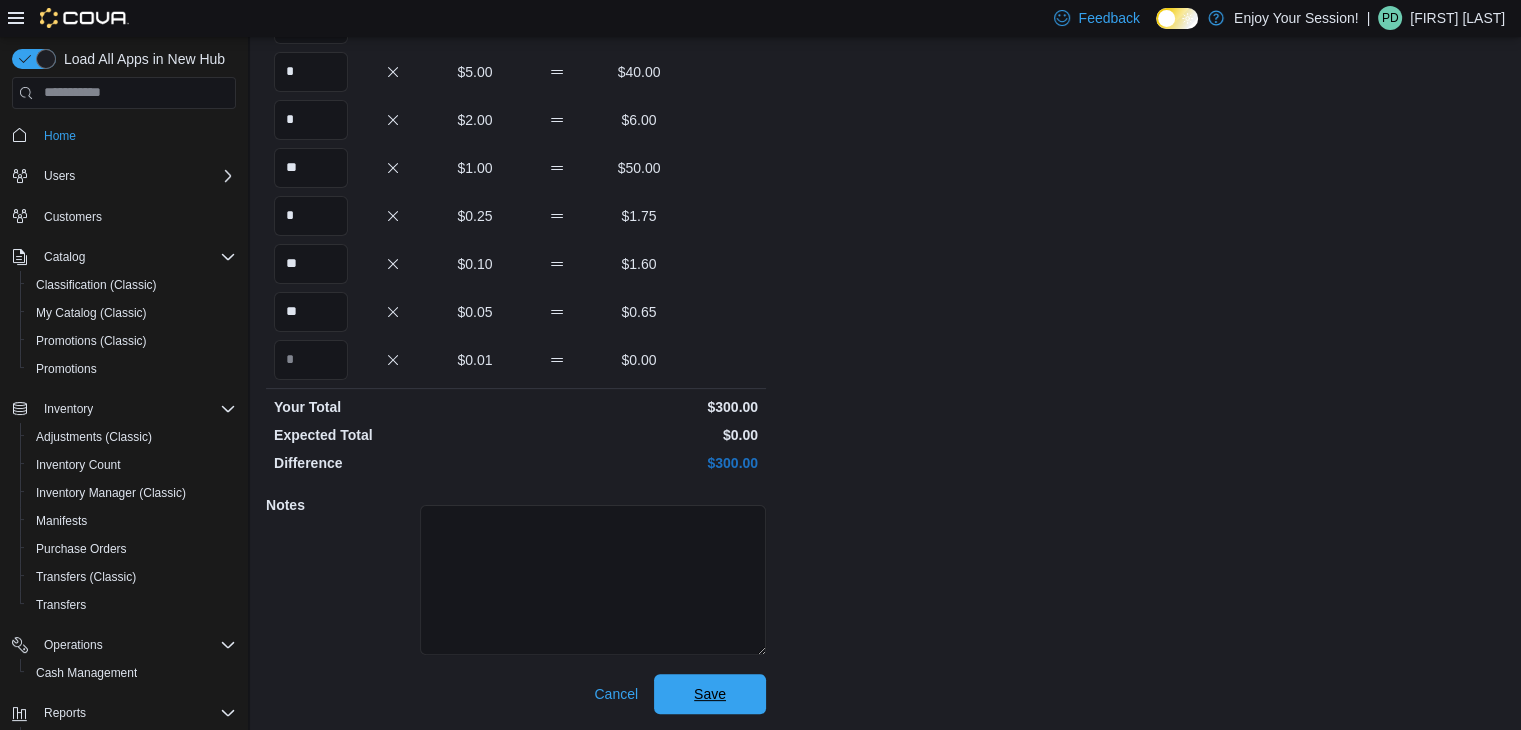 type 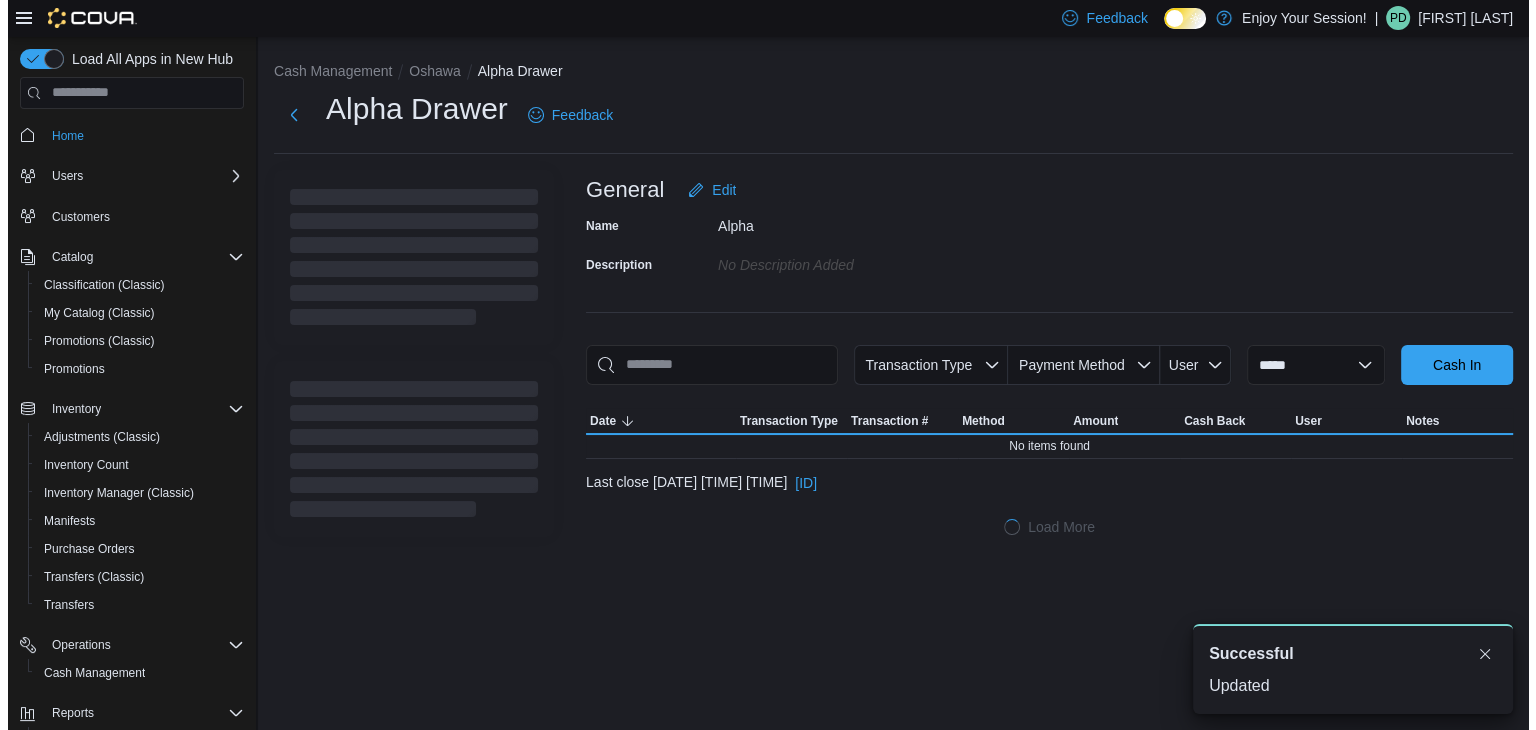 scroll, scrollTop: 0, scrollLeft: 0, axis: both 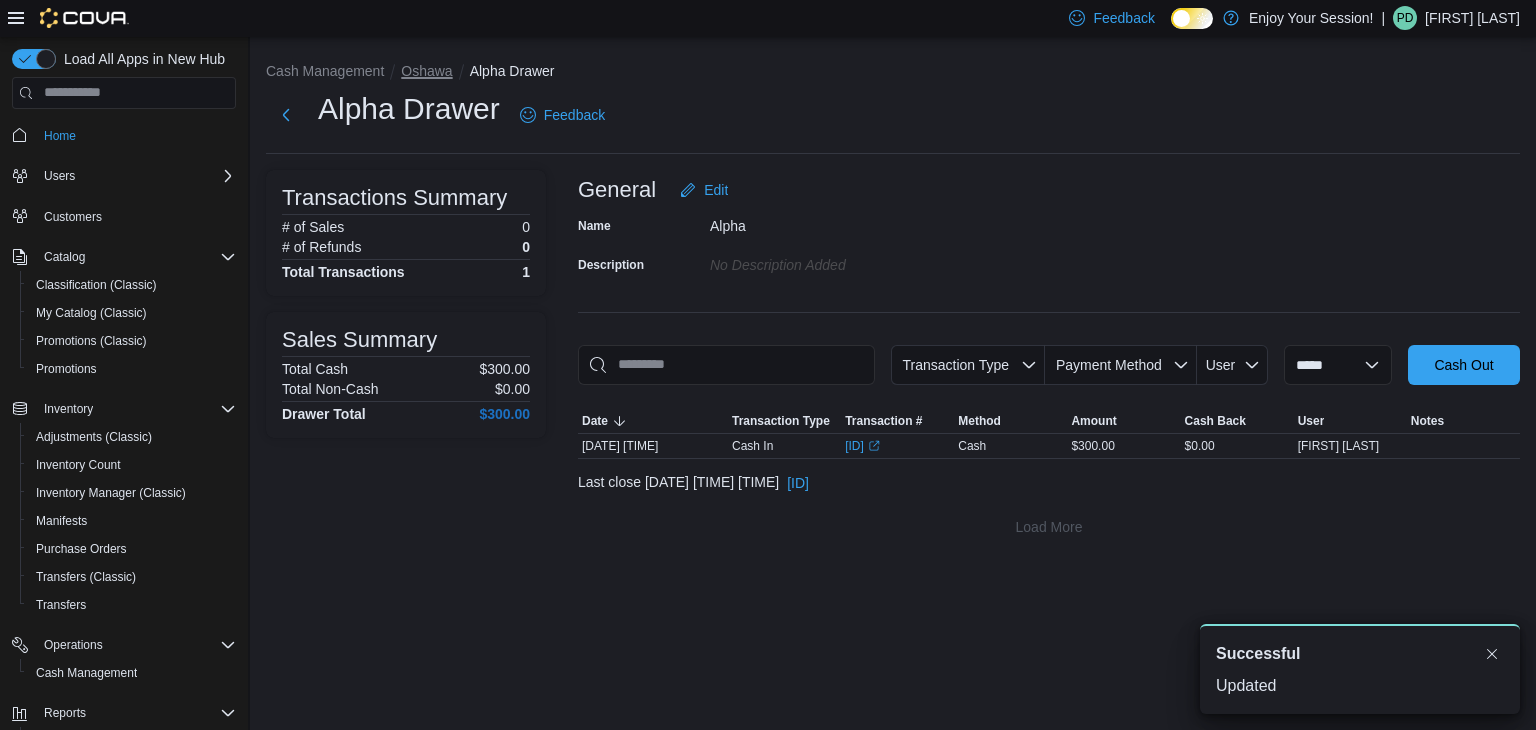 click on "Oshawa" at bounding box center [426, 71] 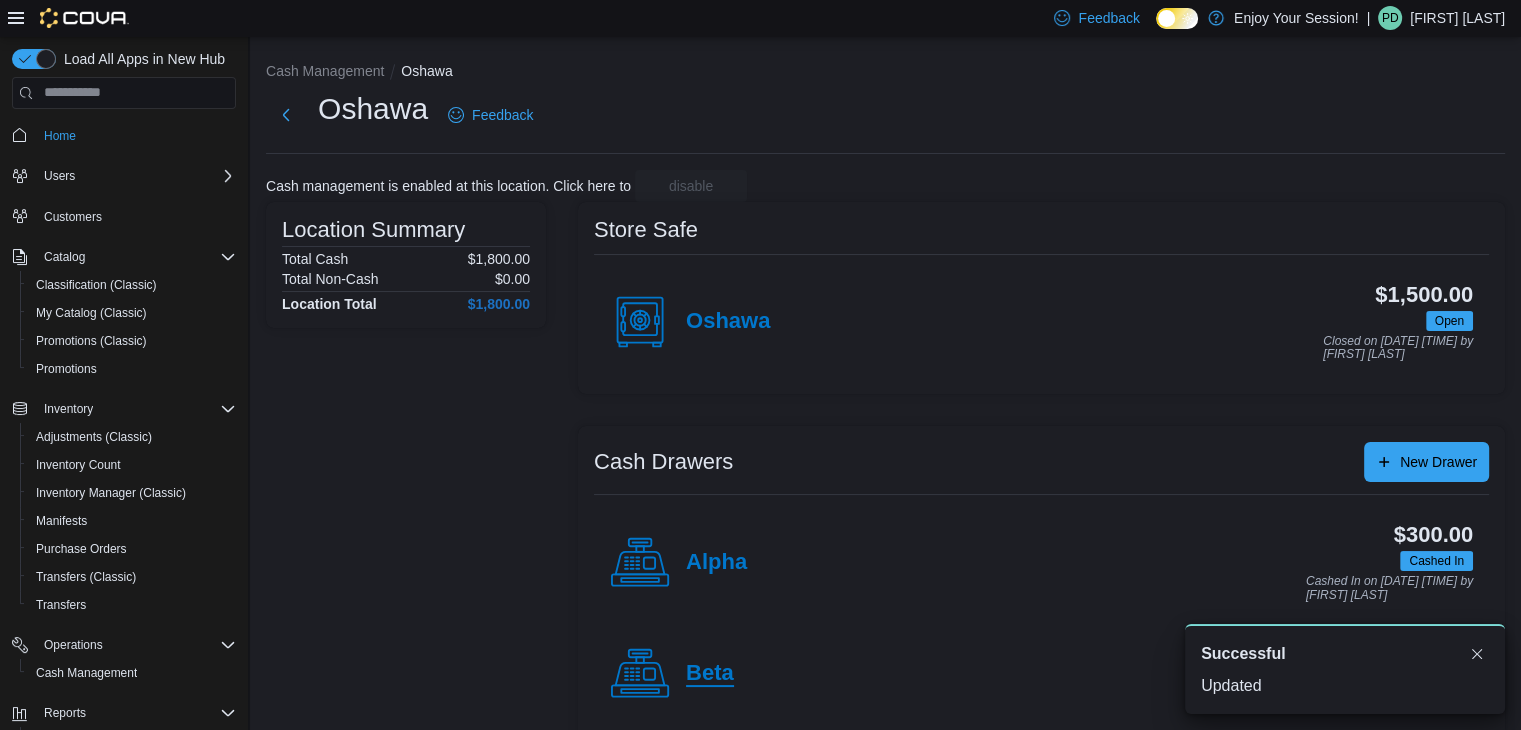 click on "Beta" at bounding box center (710, 674) 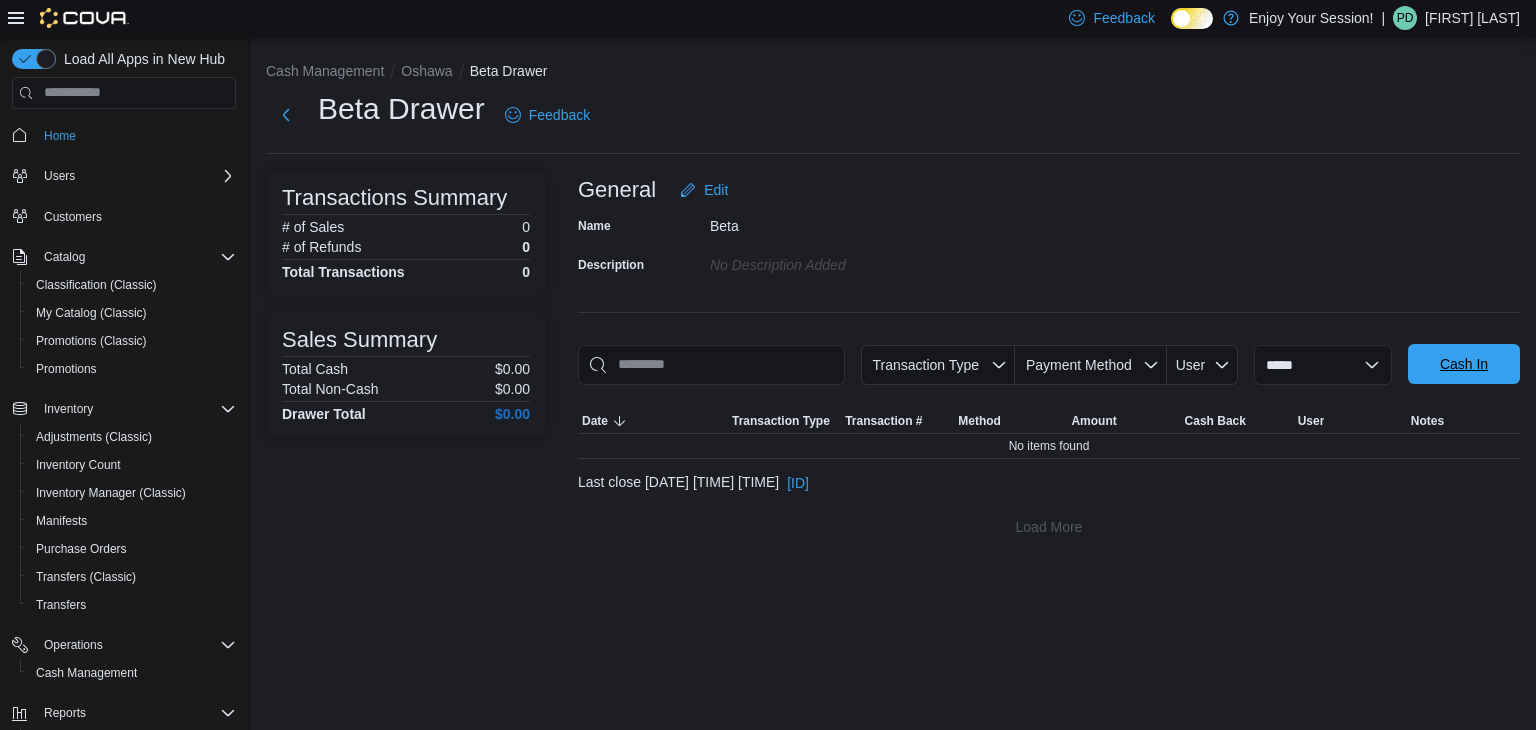 click on "Cash In" at bounding box center [1464, 364] 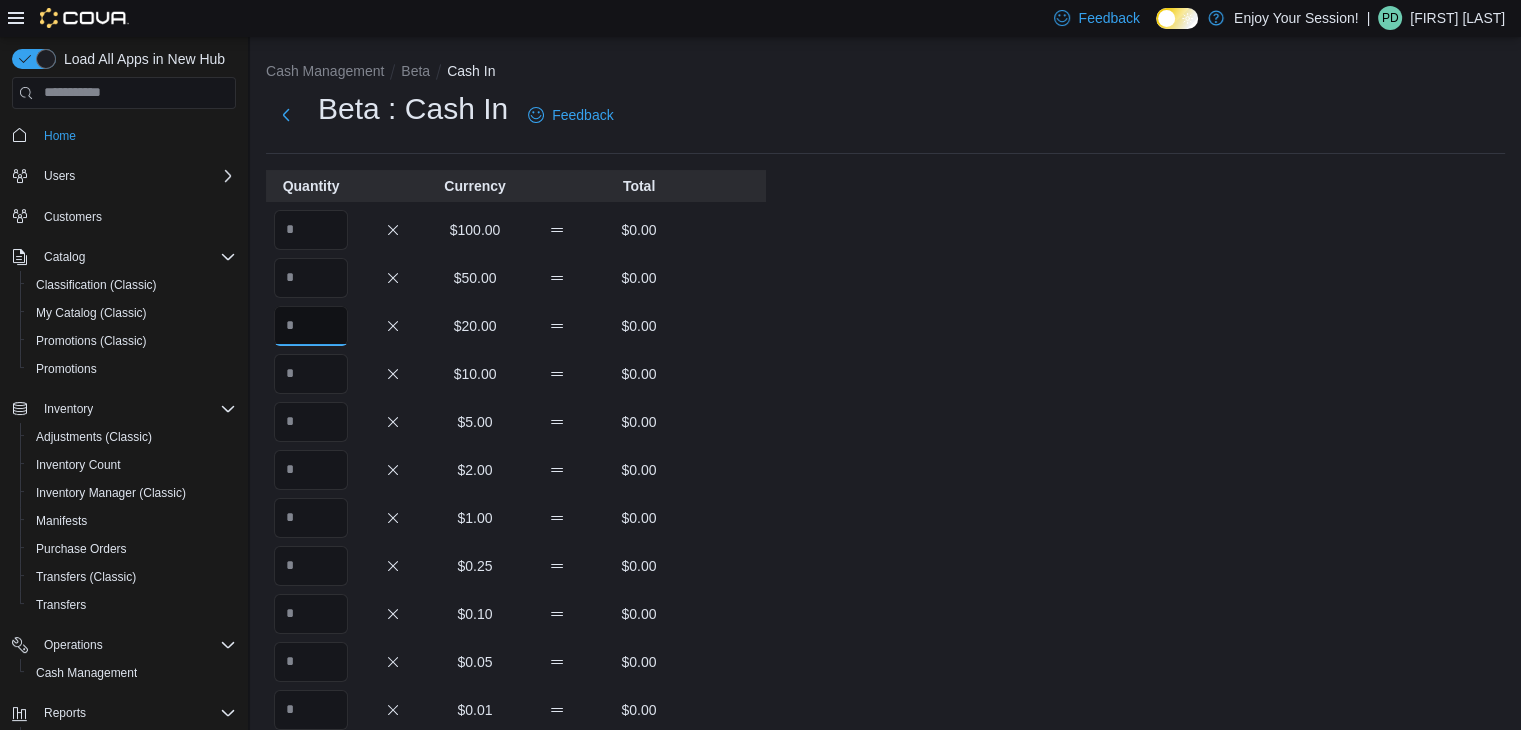 click at bounding box center [311, 326] 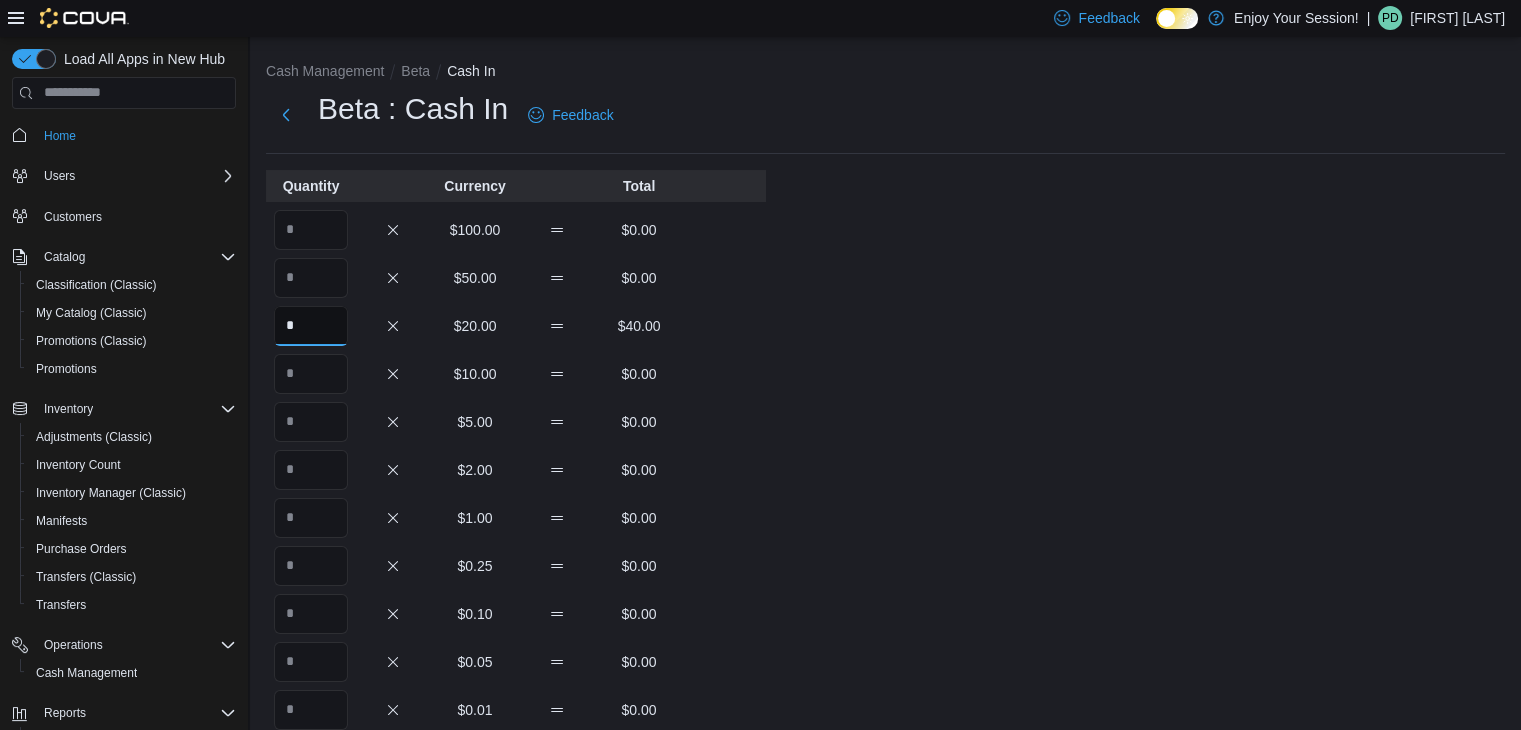 type on "*" 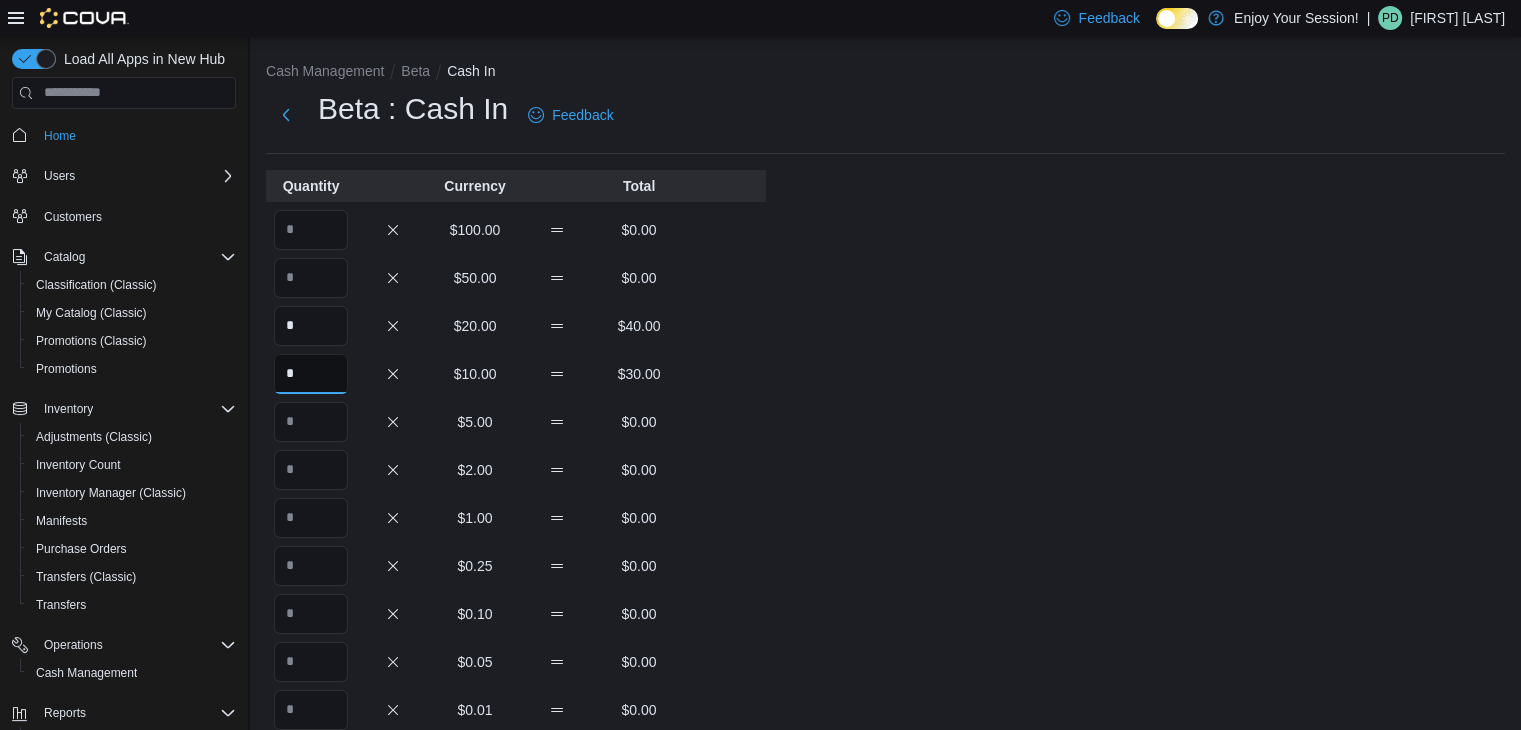 type on "*" 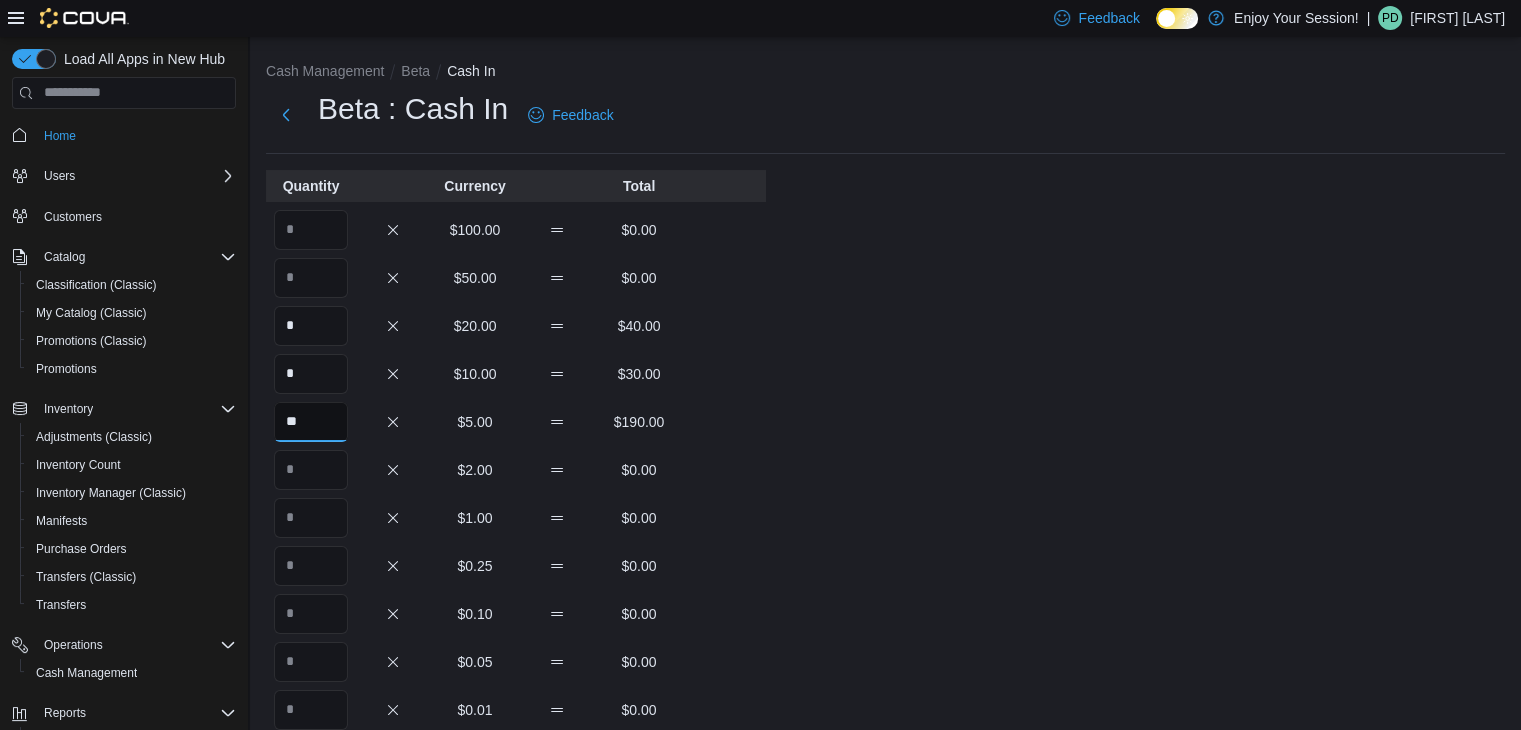 type on "**" 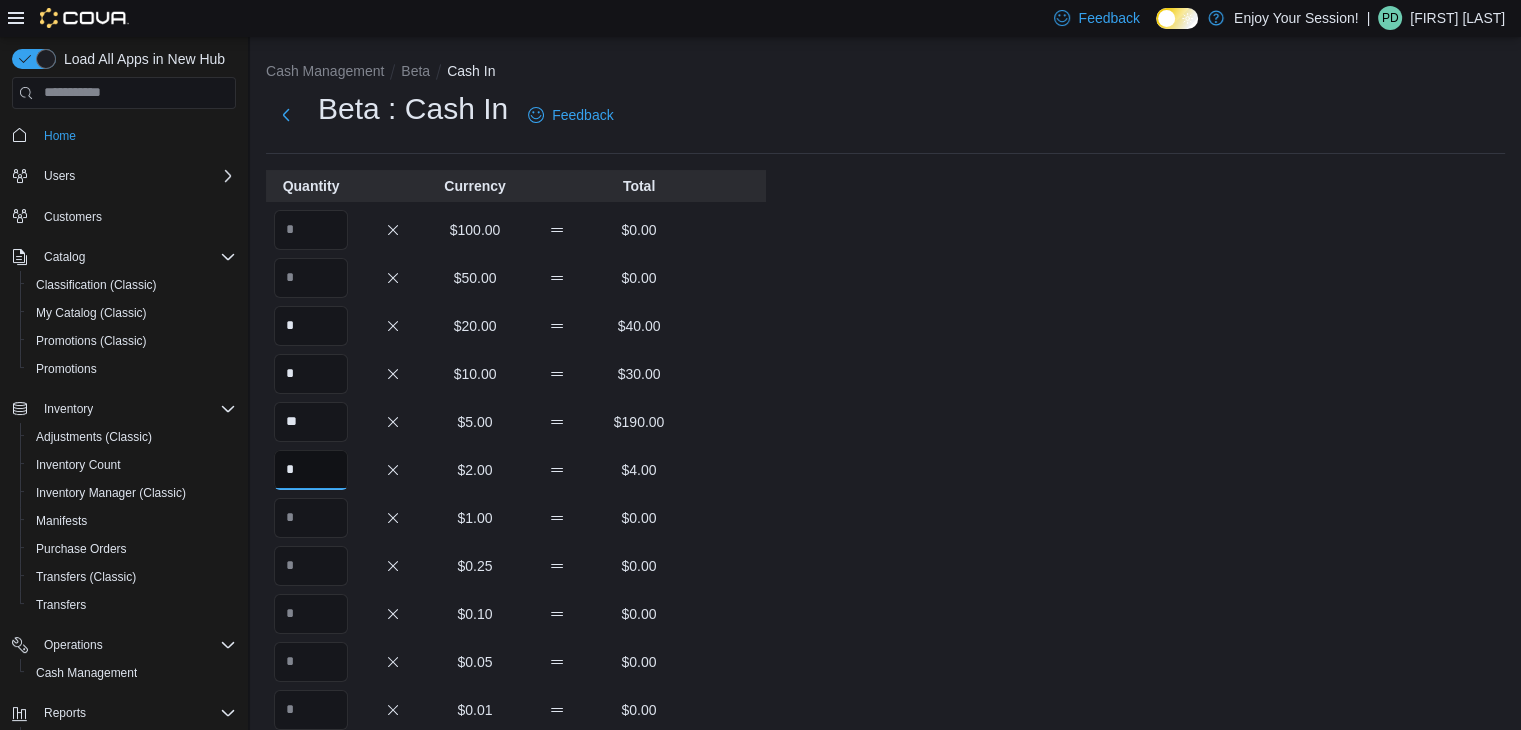 type on "*" 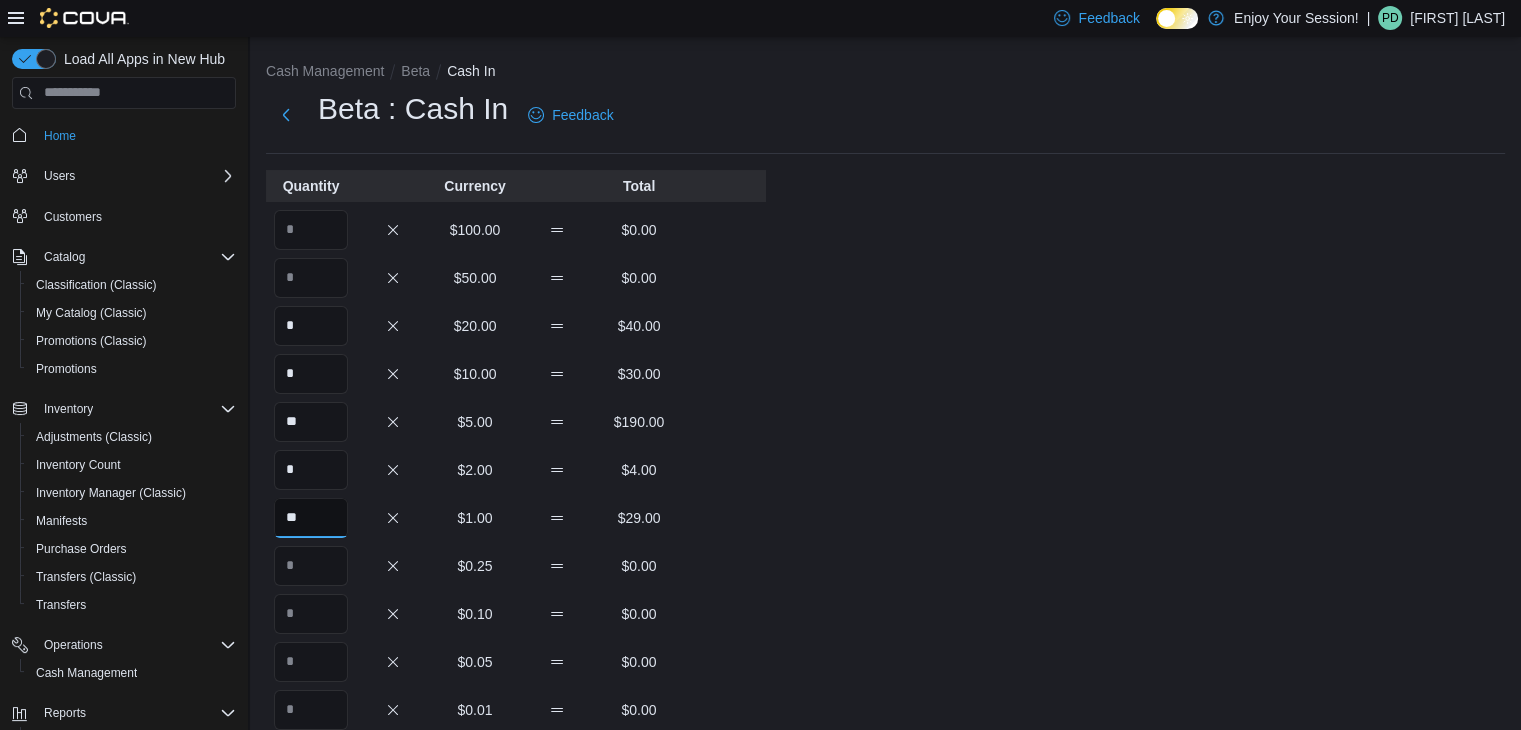 type on "**" 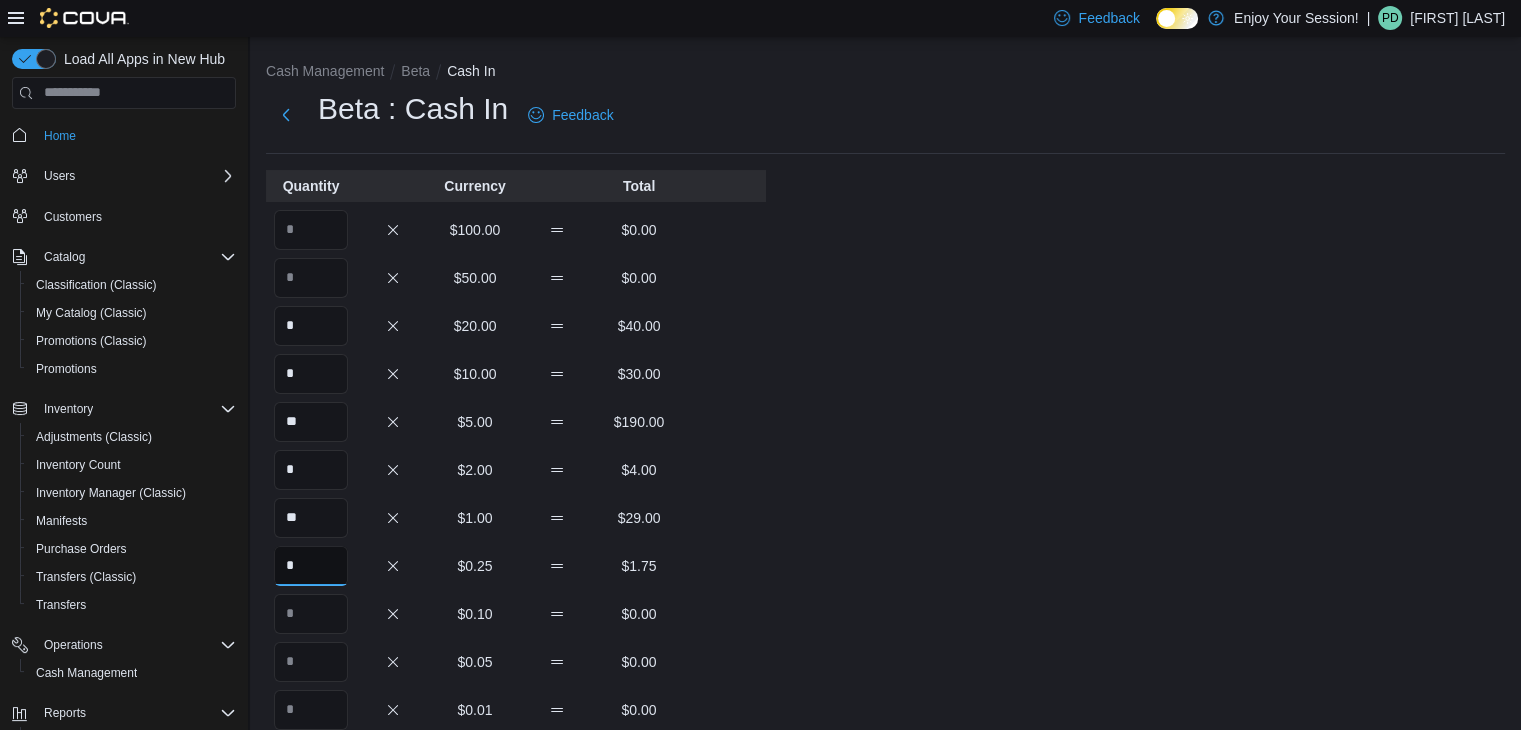 type on "*" 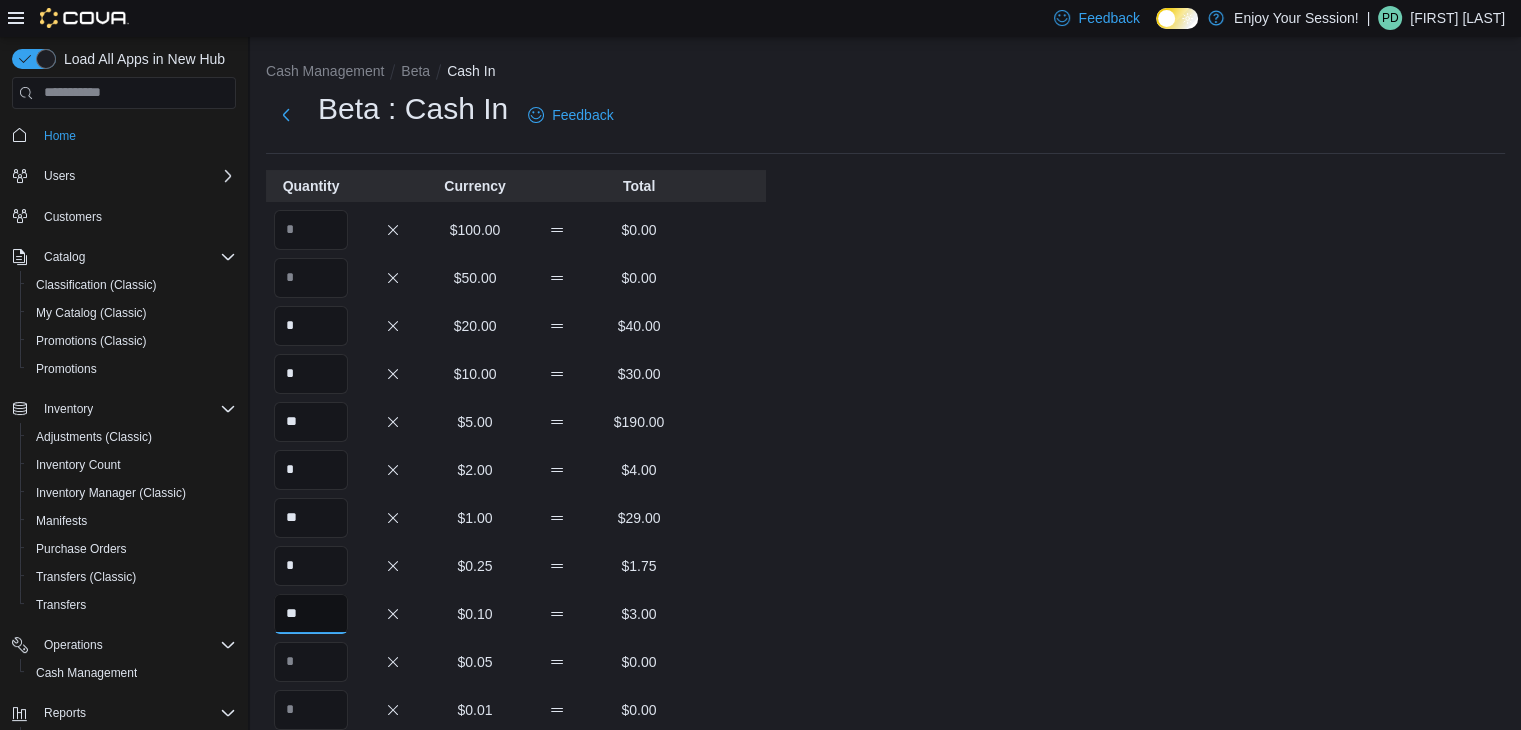 type on "**" 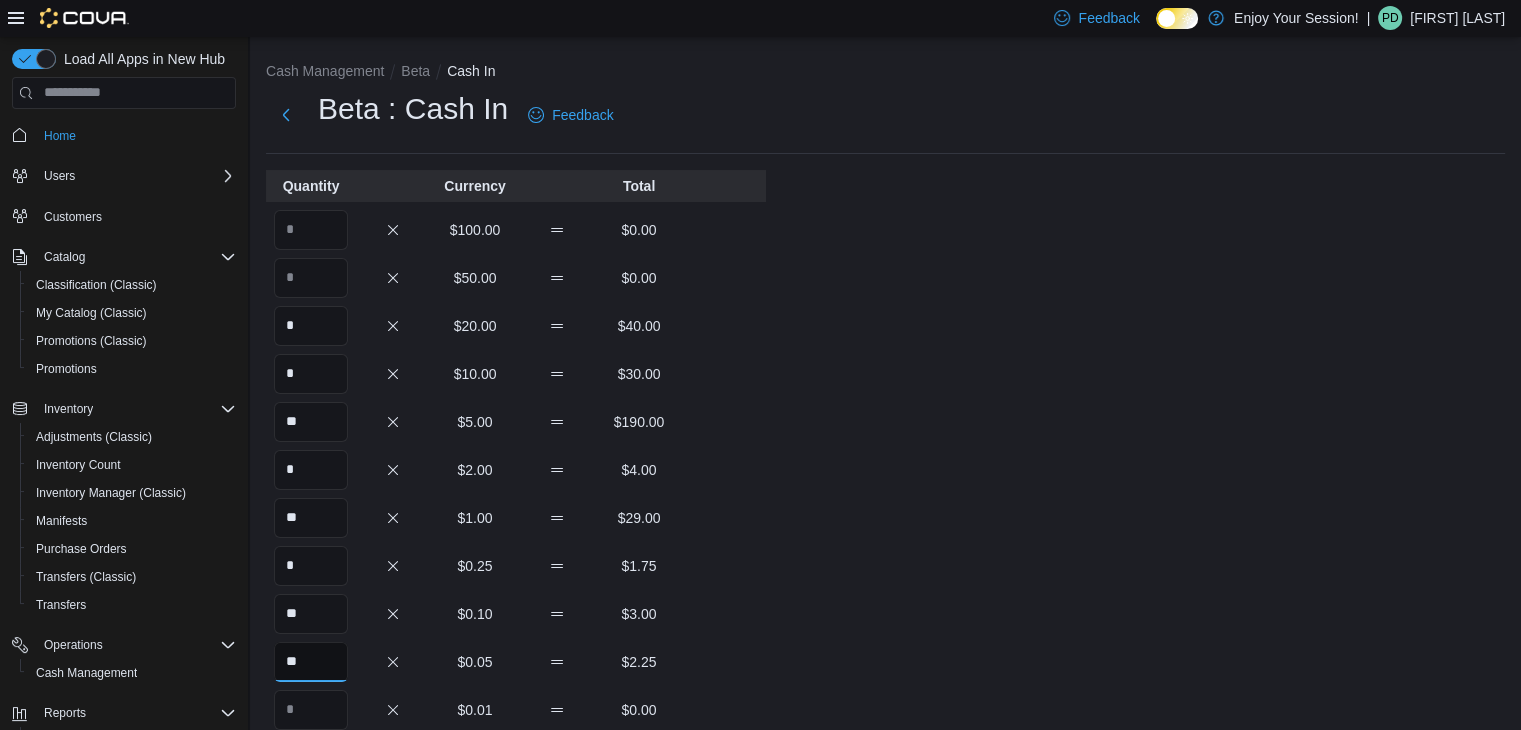 type on "**" 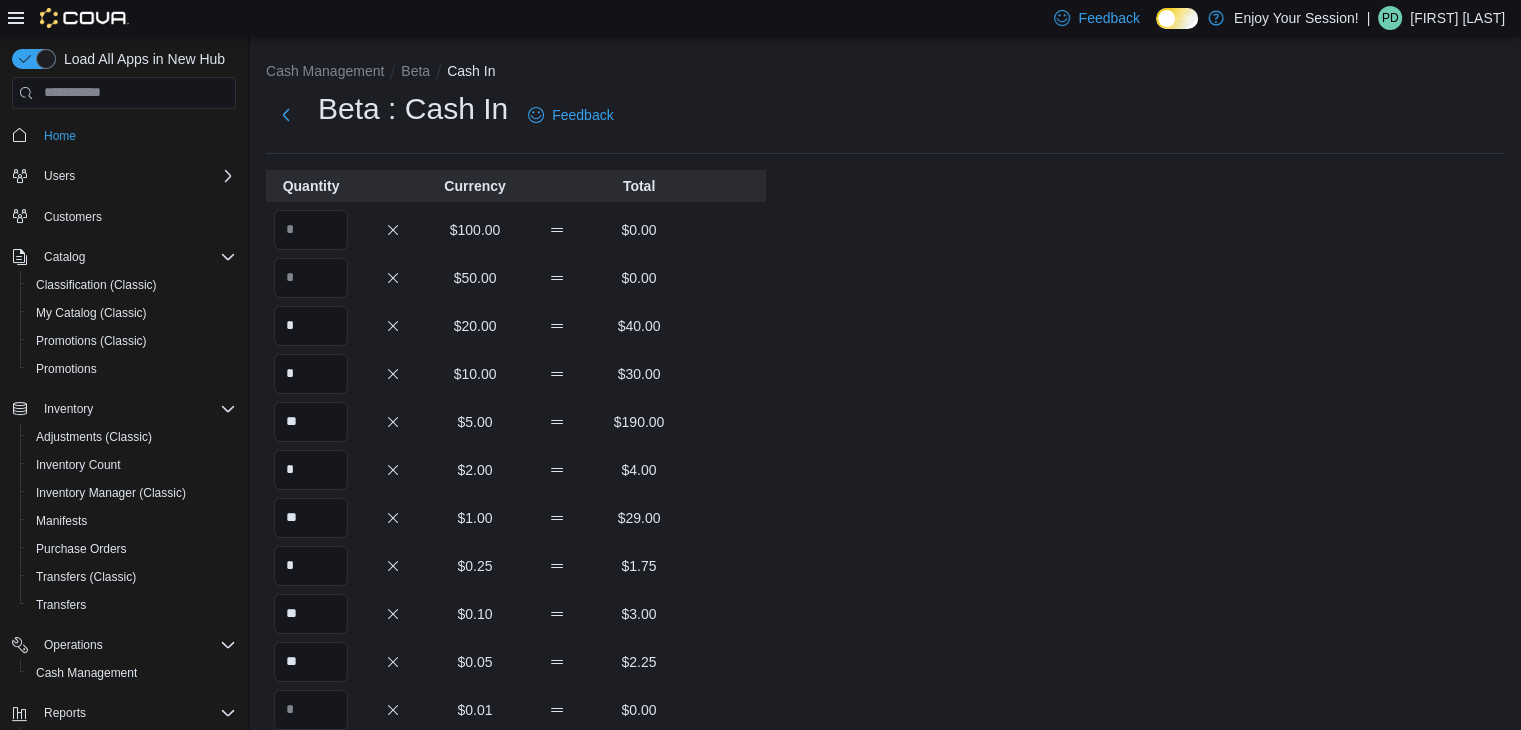 scroll, scrollTop: 350, scrollLeft: 0, axis: vertical 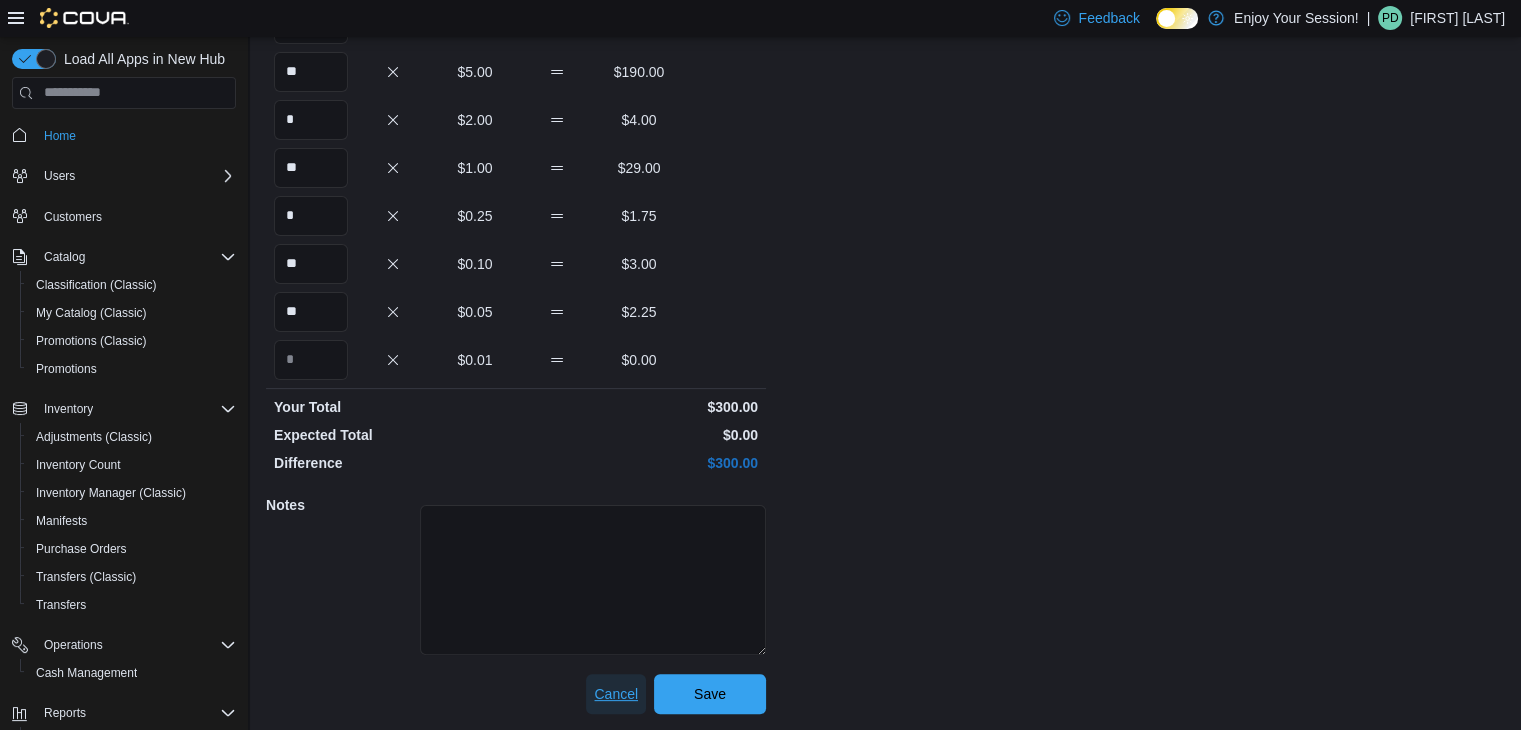 type 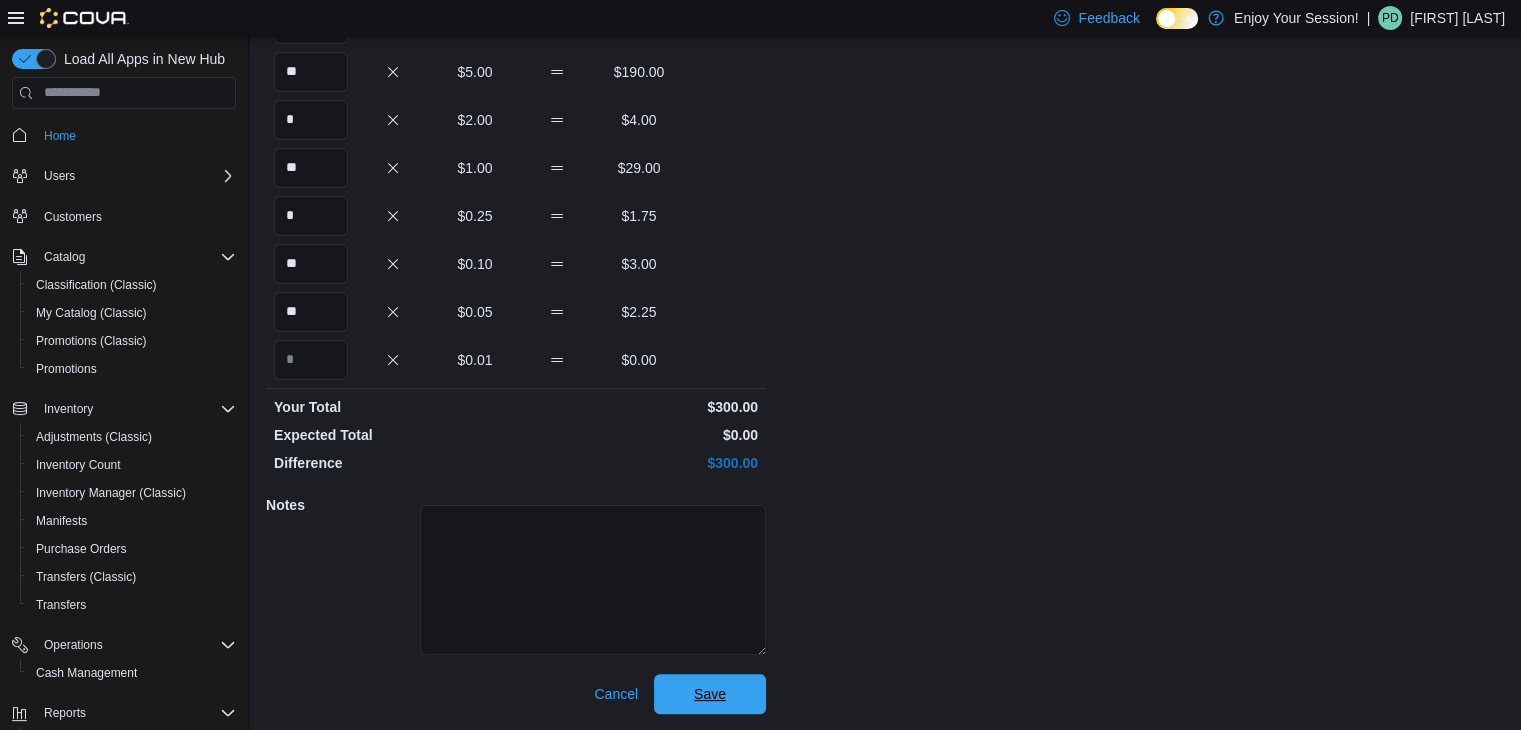 type 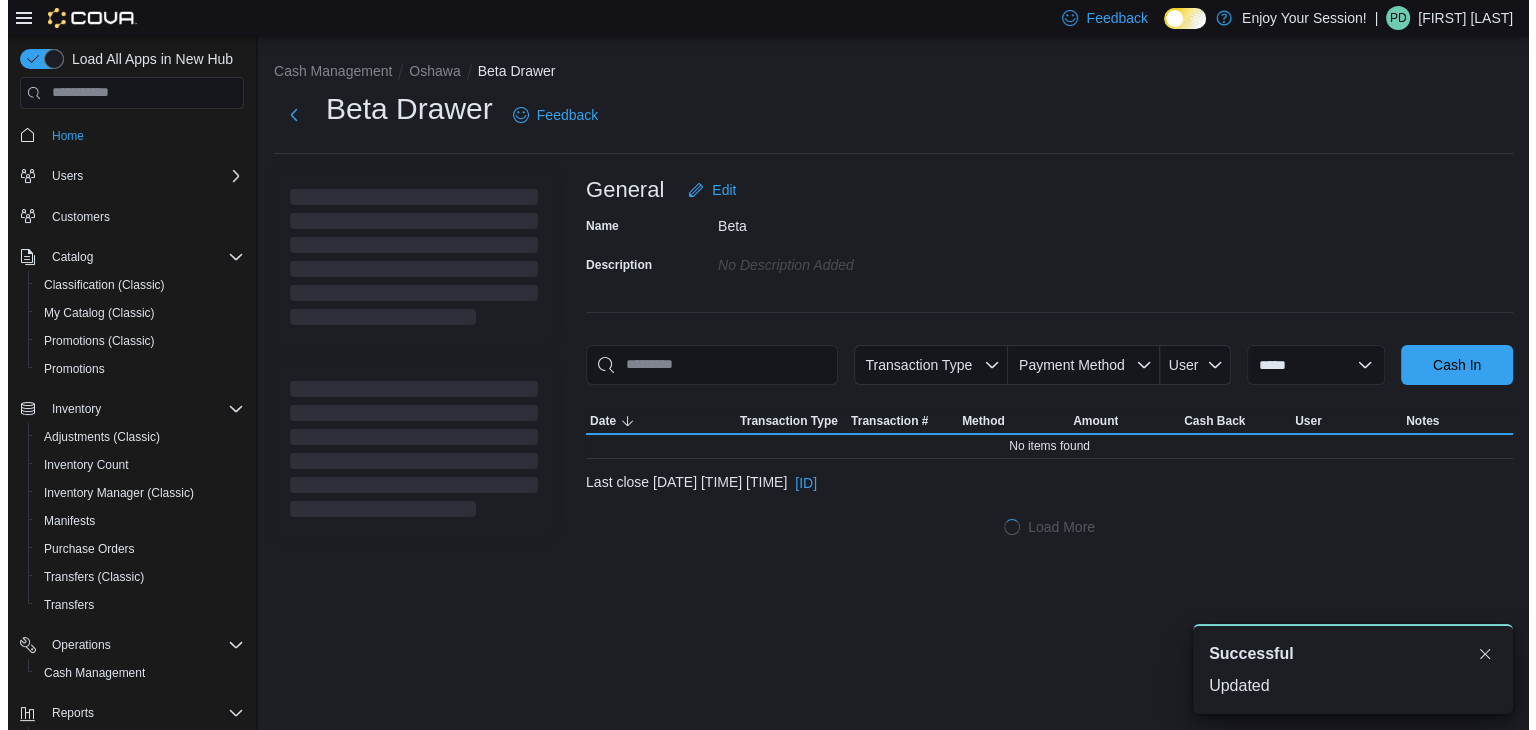 scroll, scrollTop: 0, scrollLeft: 0, axis: both 